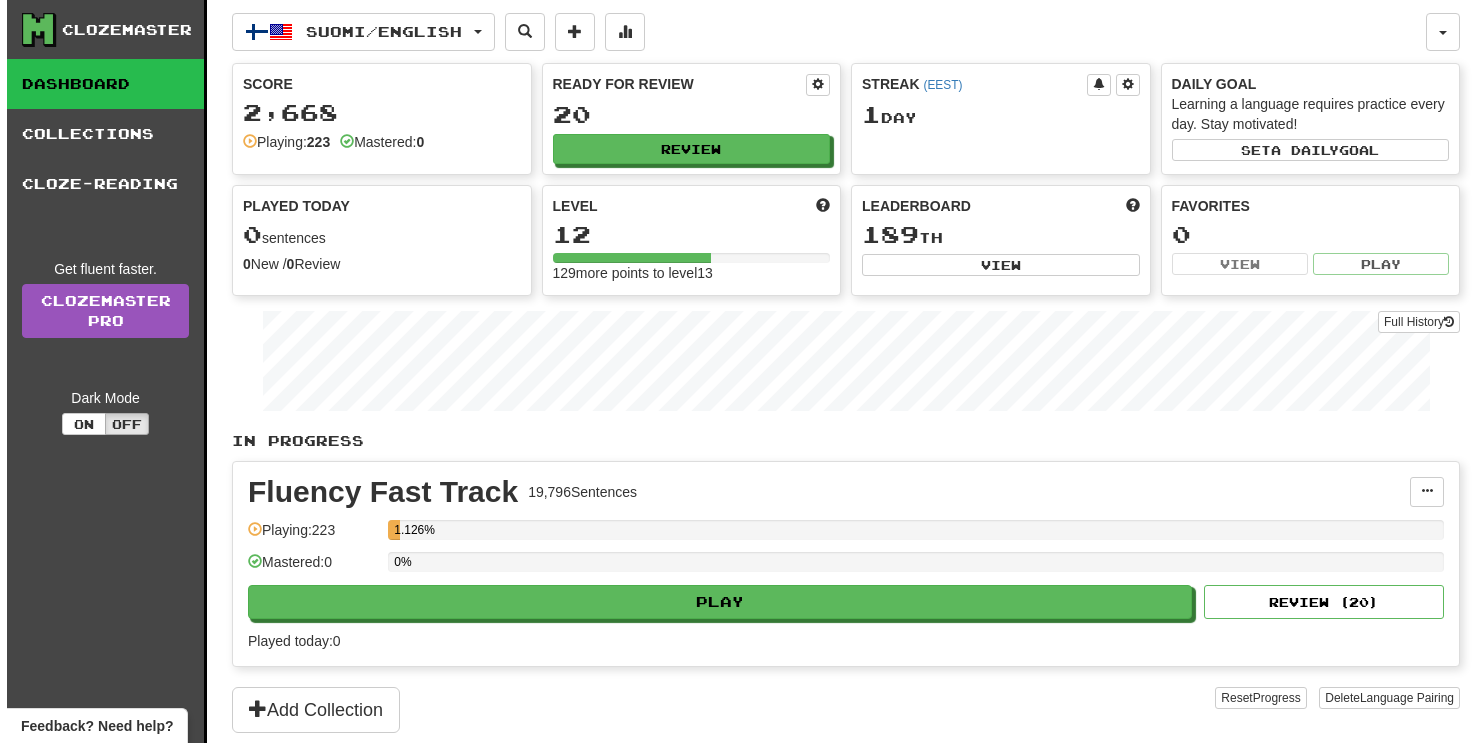 scroll, scrollTop: 100, scrollLeft: 0, axis: vertical 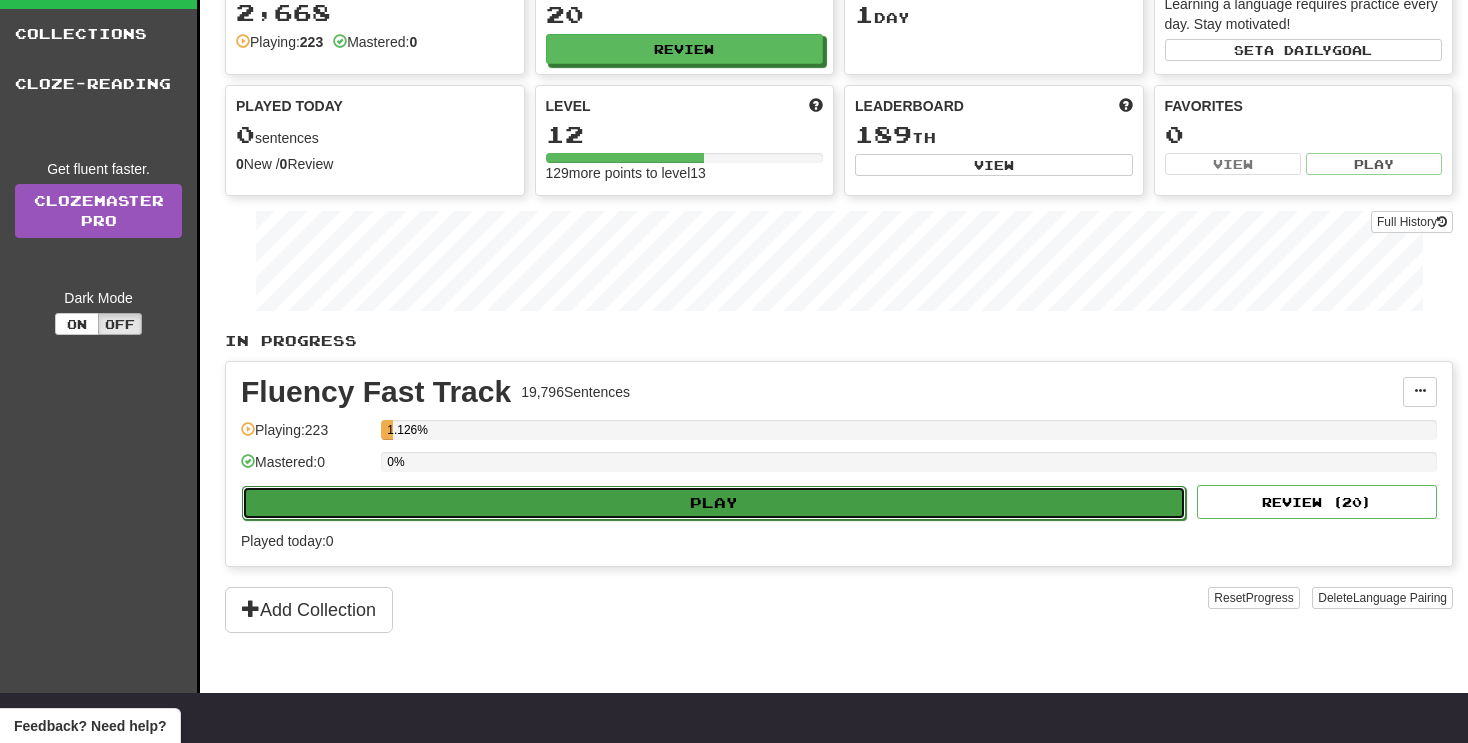 click on "Play" at bounding box center [714, 503] 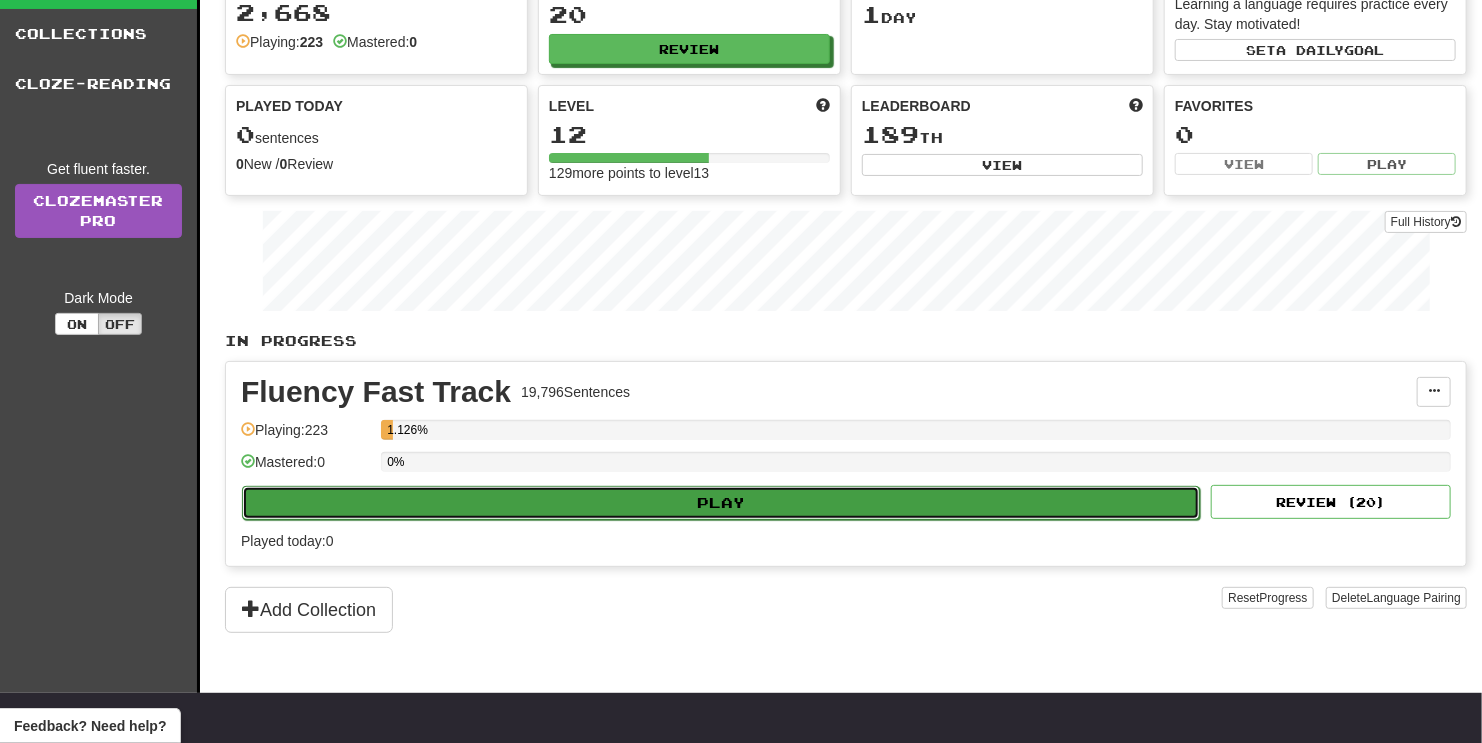 select on "**" 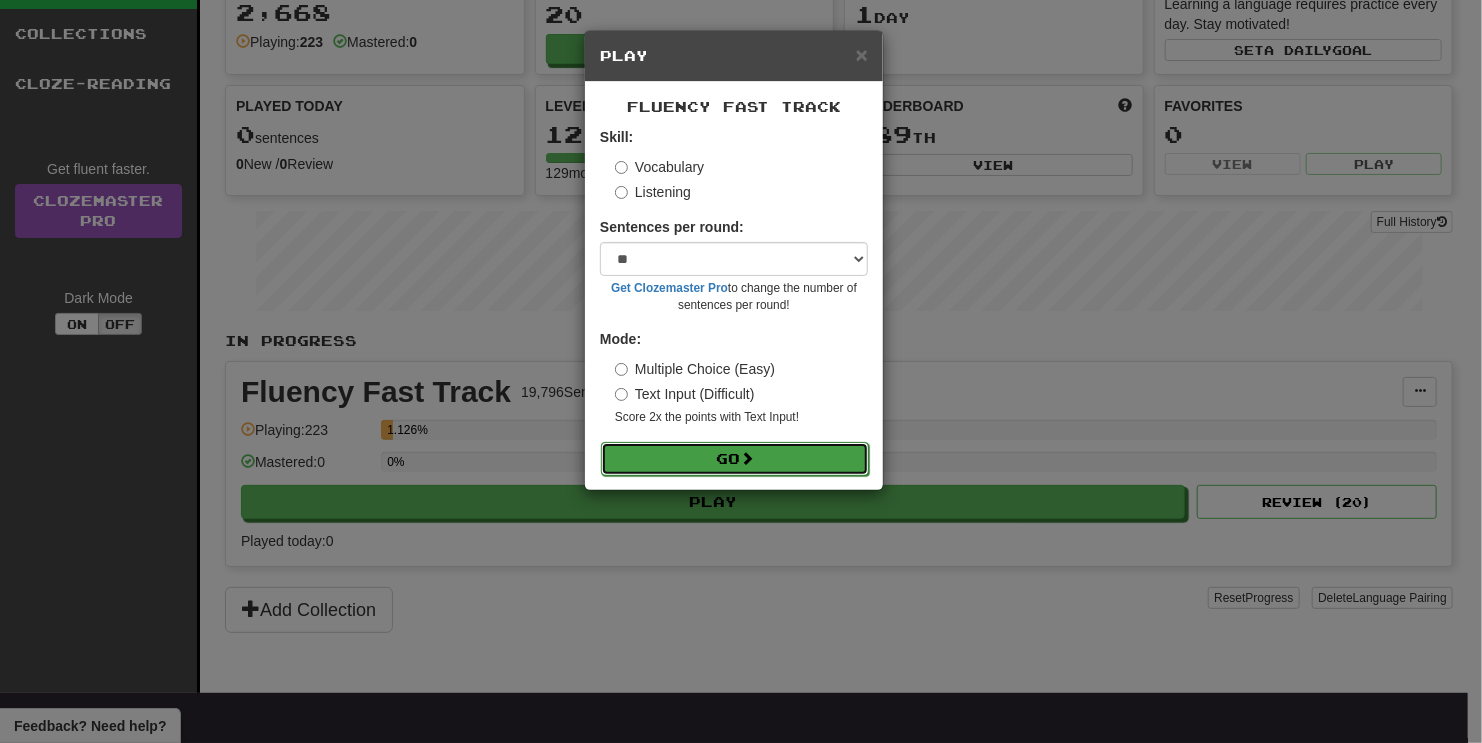 click on "Go" at bounding box center [735, 459] 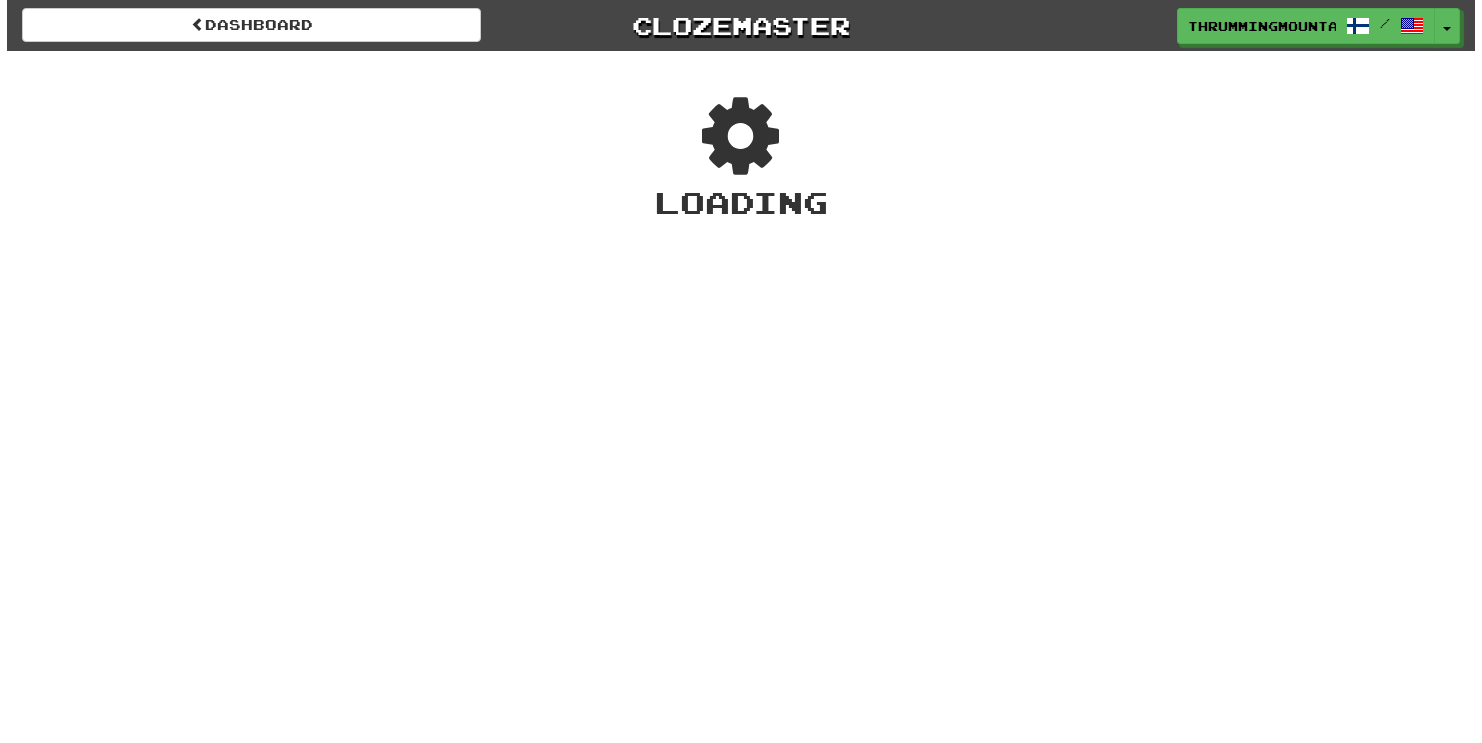 scroll, scrollTop: 0, scrollLeft: 0, axis: both 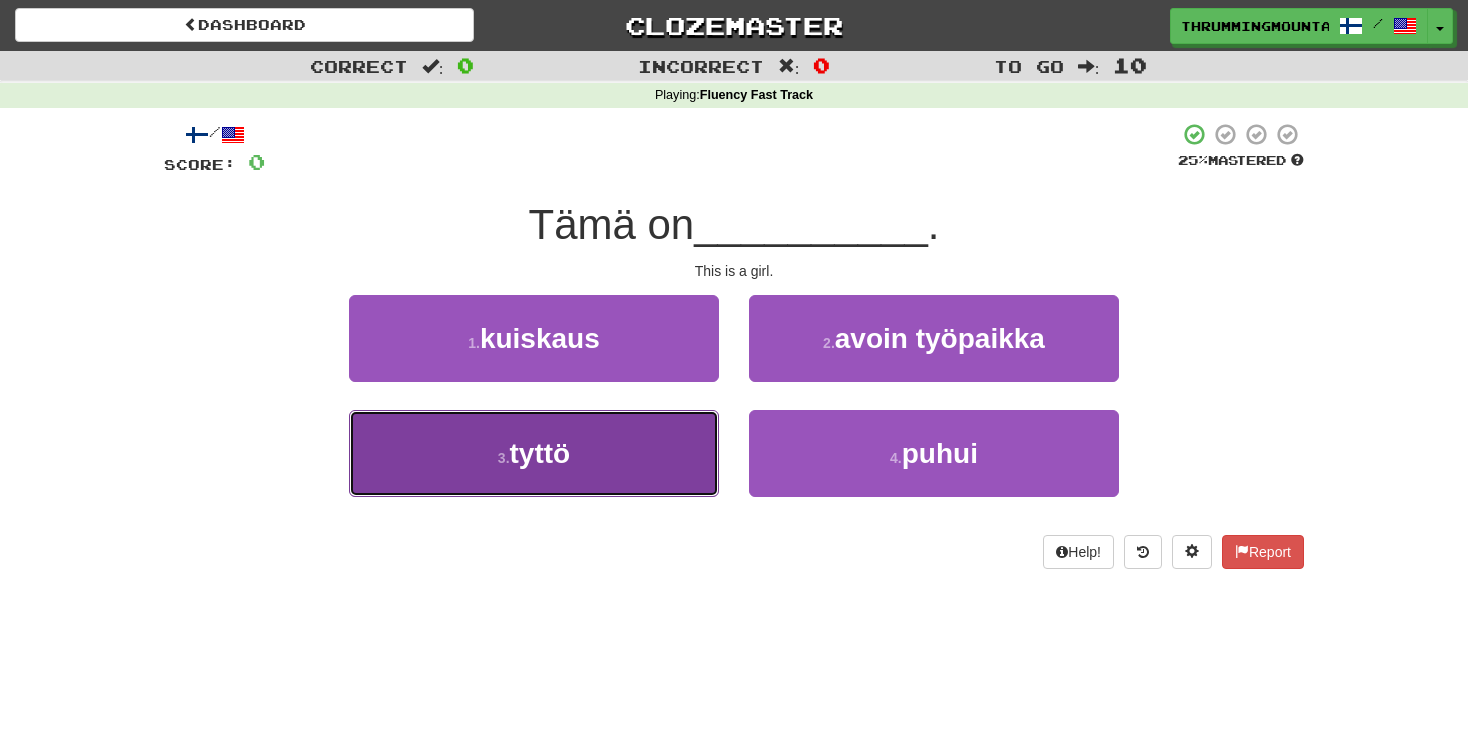 click on "3 .  tyttö" at bounding box center (534, 453) 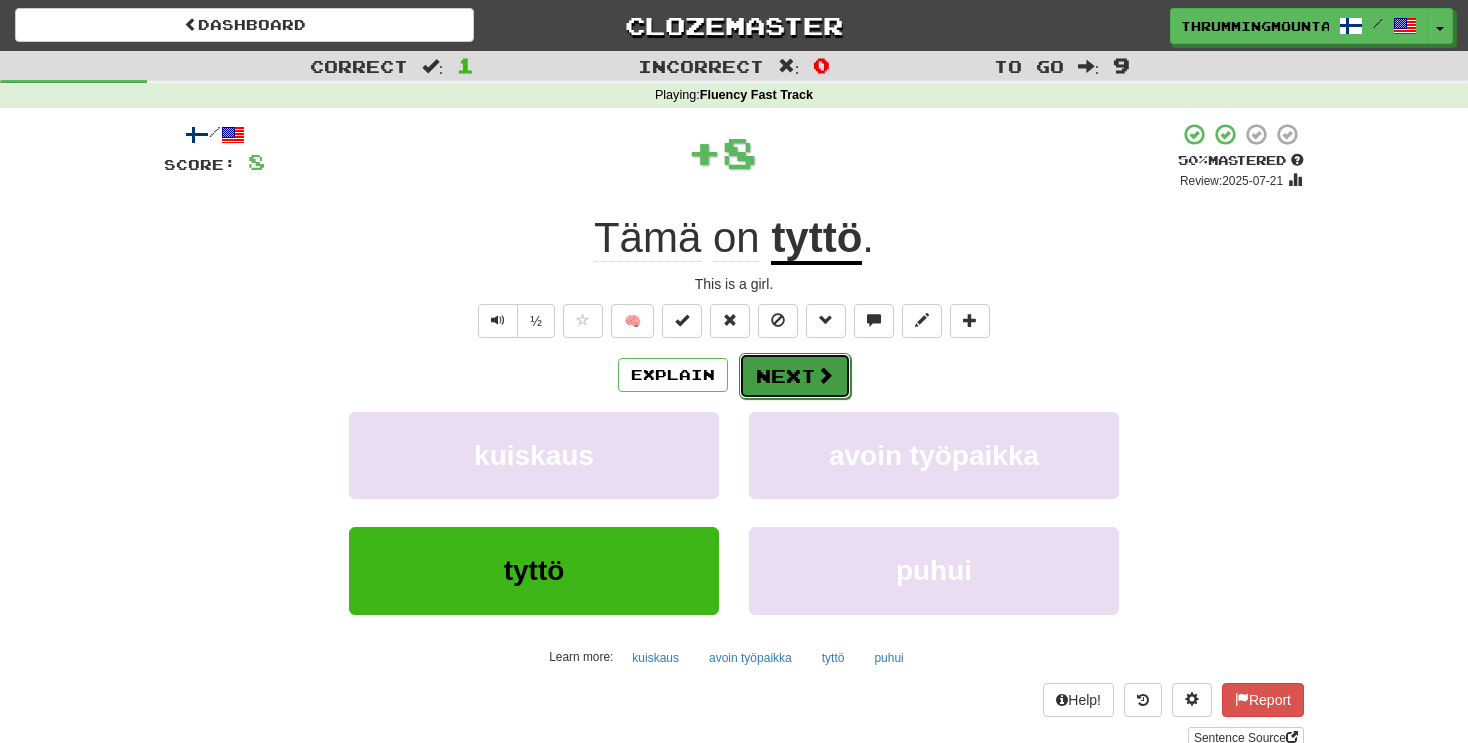 click on "Next" at bounding box center (795, 376) 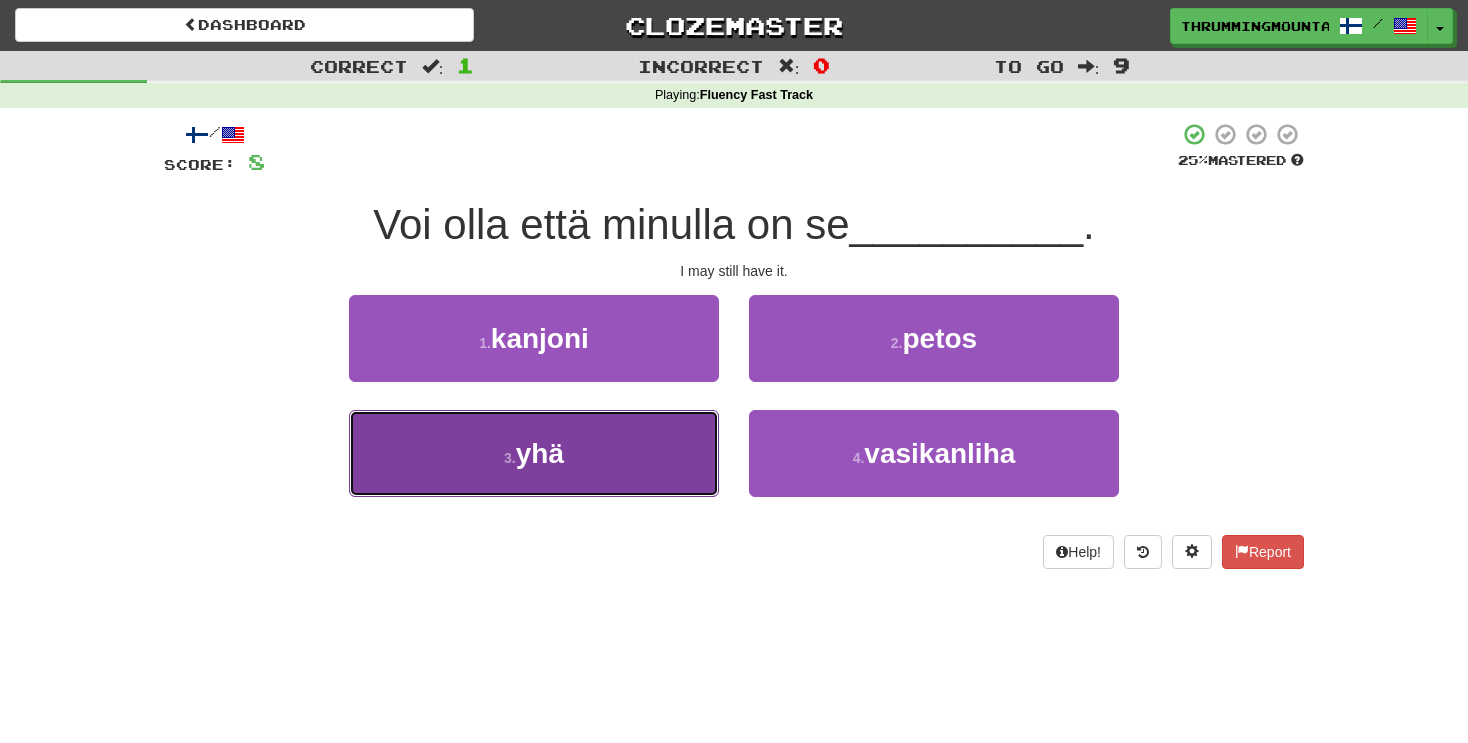 click on "3 .  yhä" at bounding box center (534, 453) 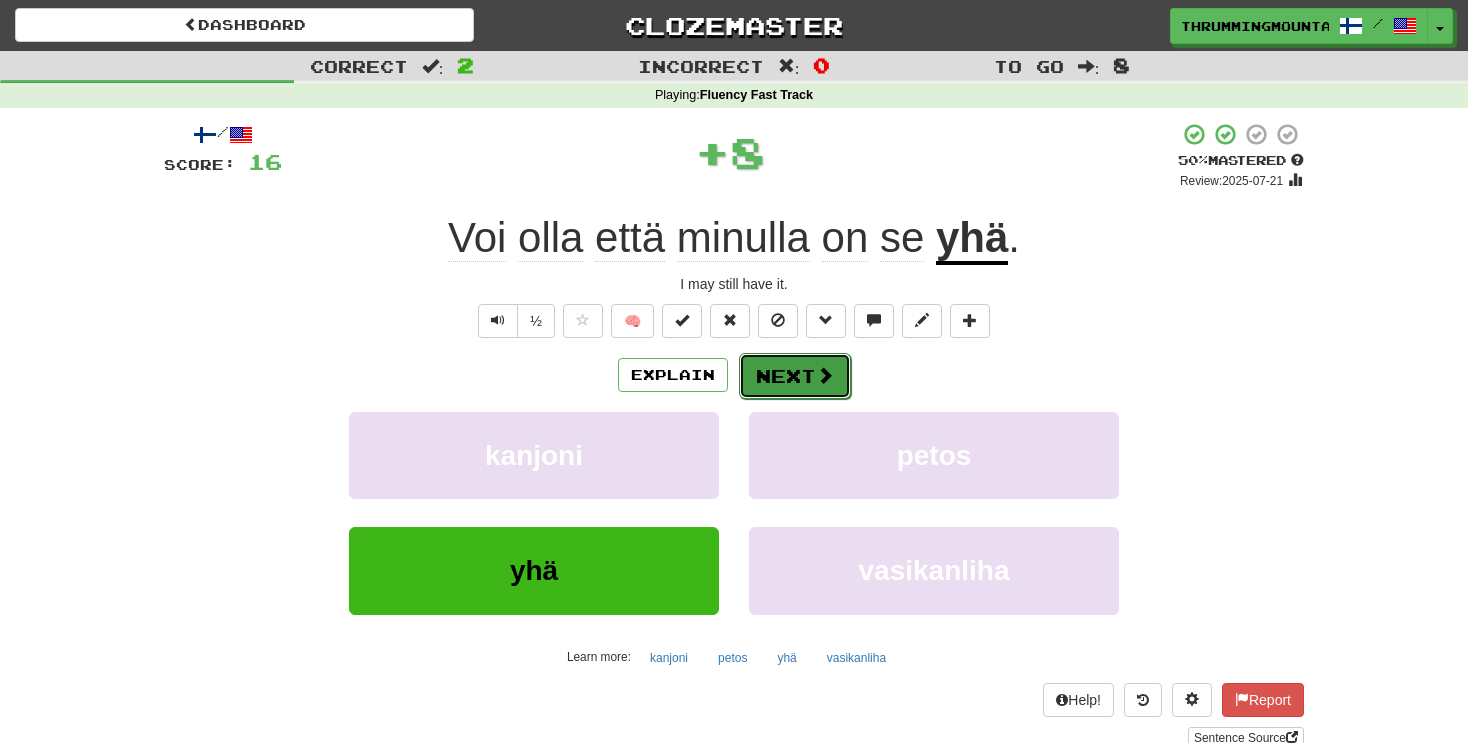 click on "Next" at bounding box center [795, 376] 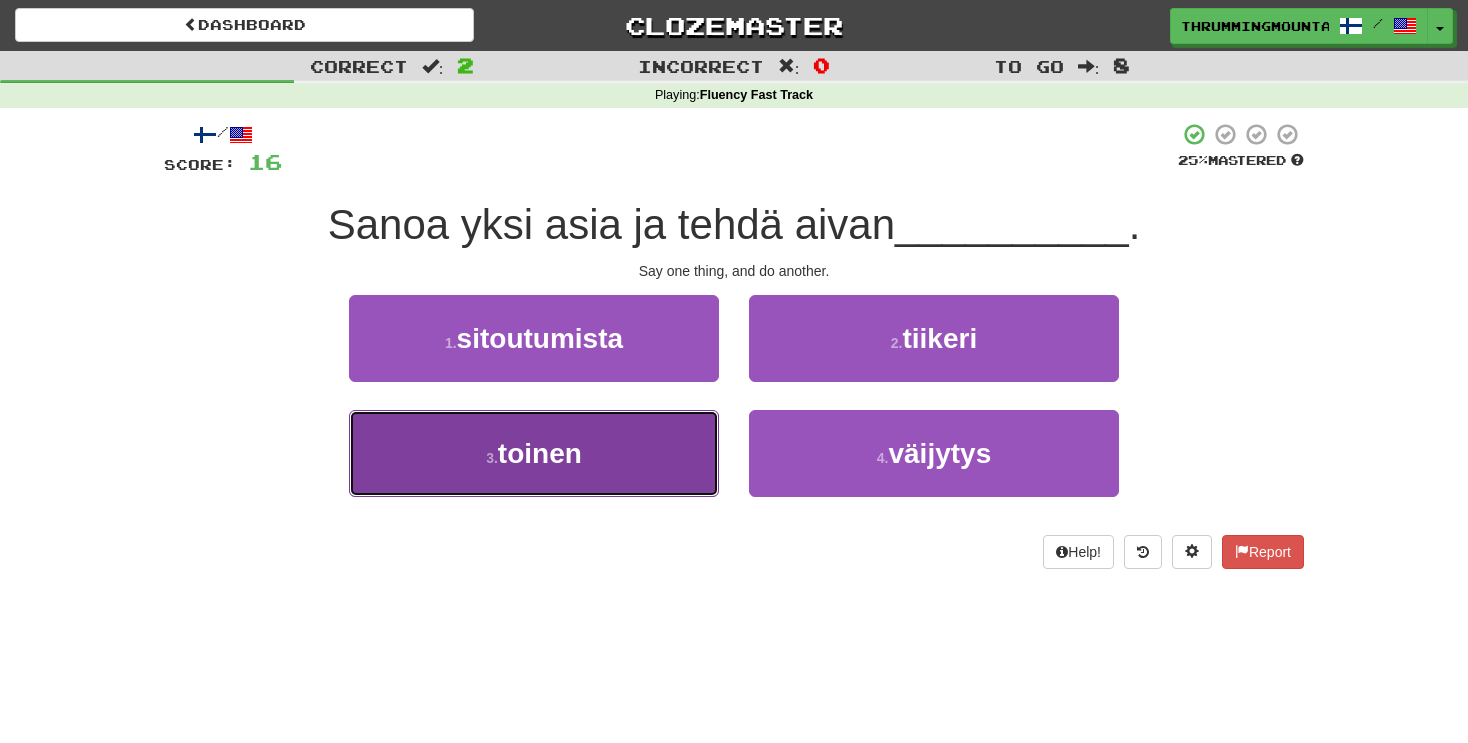 click on "3 .  toinen" at bounding box center [534, 453] 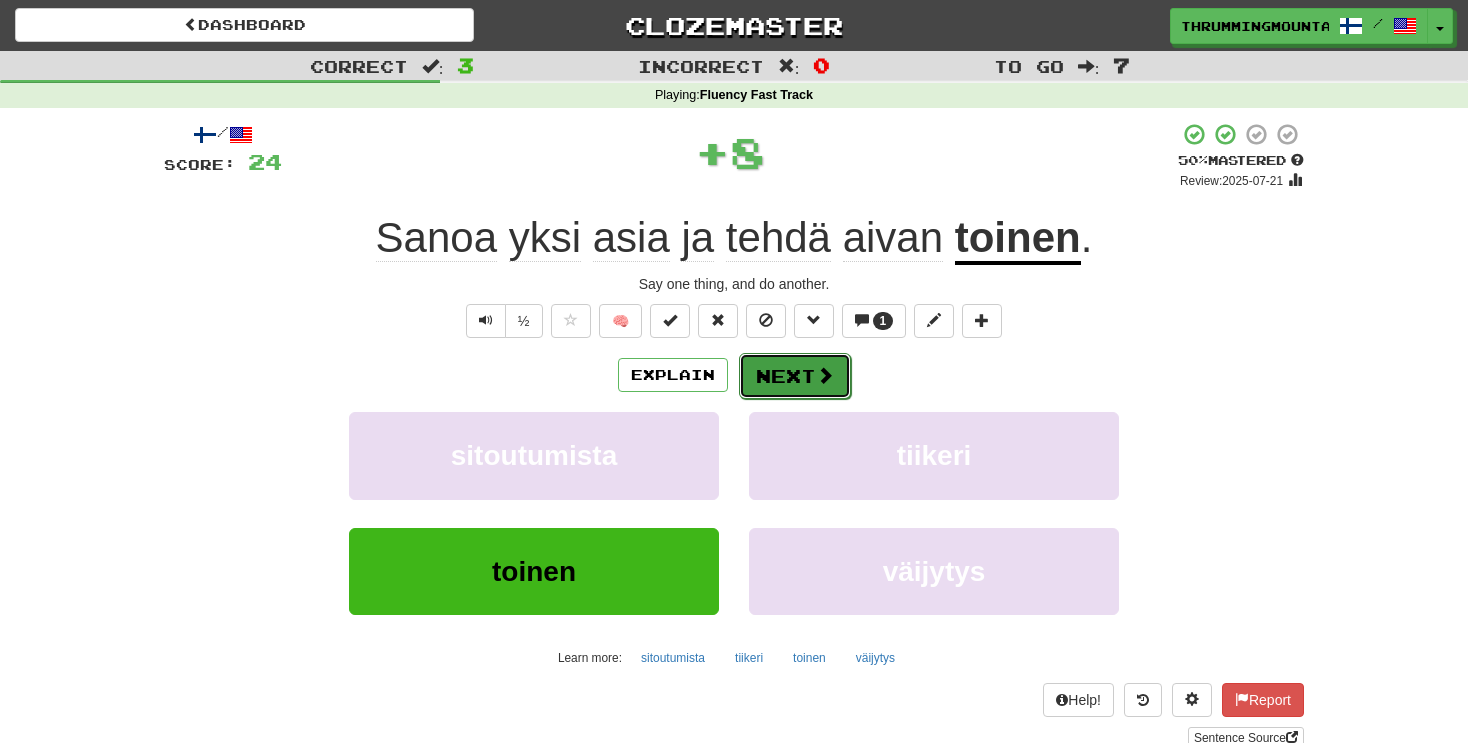 click at bounding box center [825, 375] 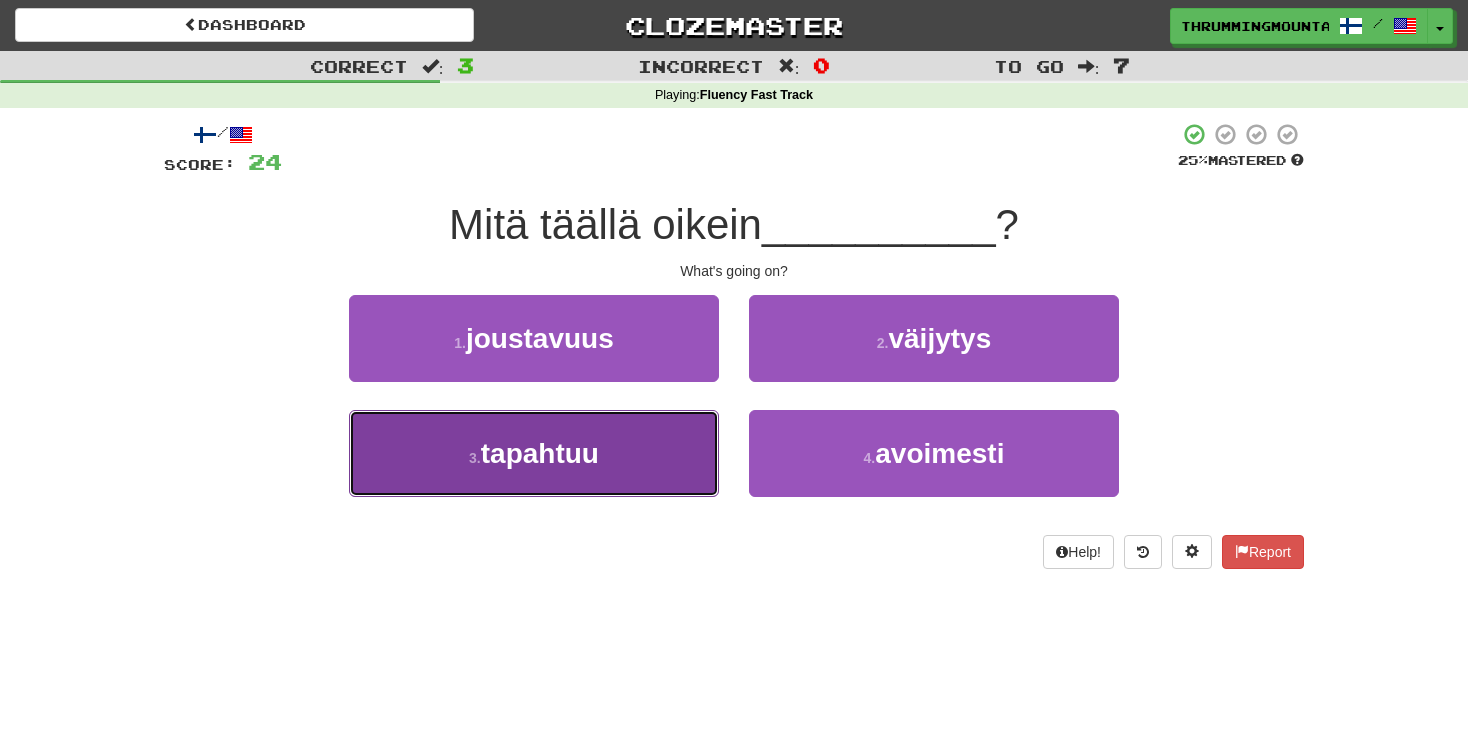 click on "tapahtuu" at bounding box center [540, 453] 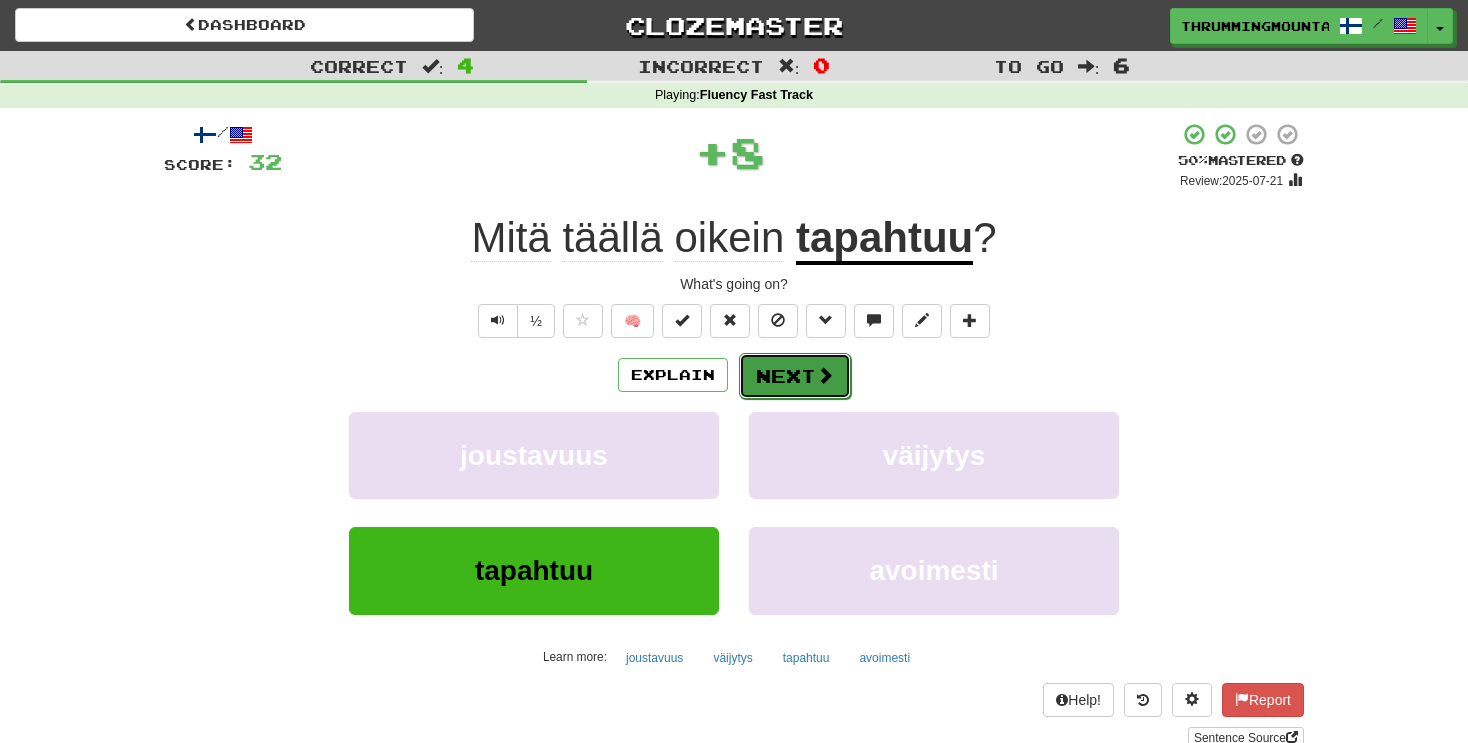 click on "Next" at bounding box center [795, 376] 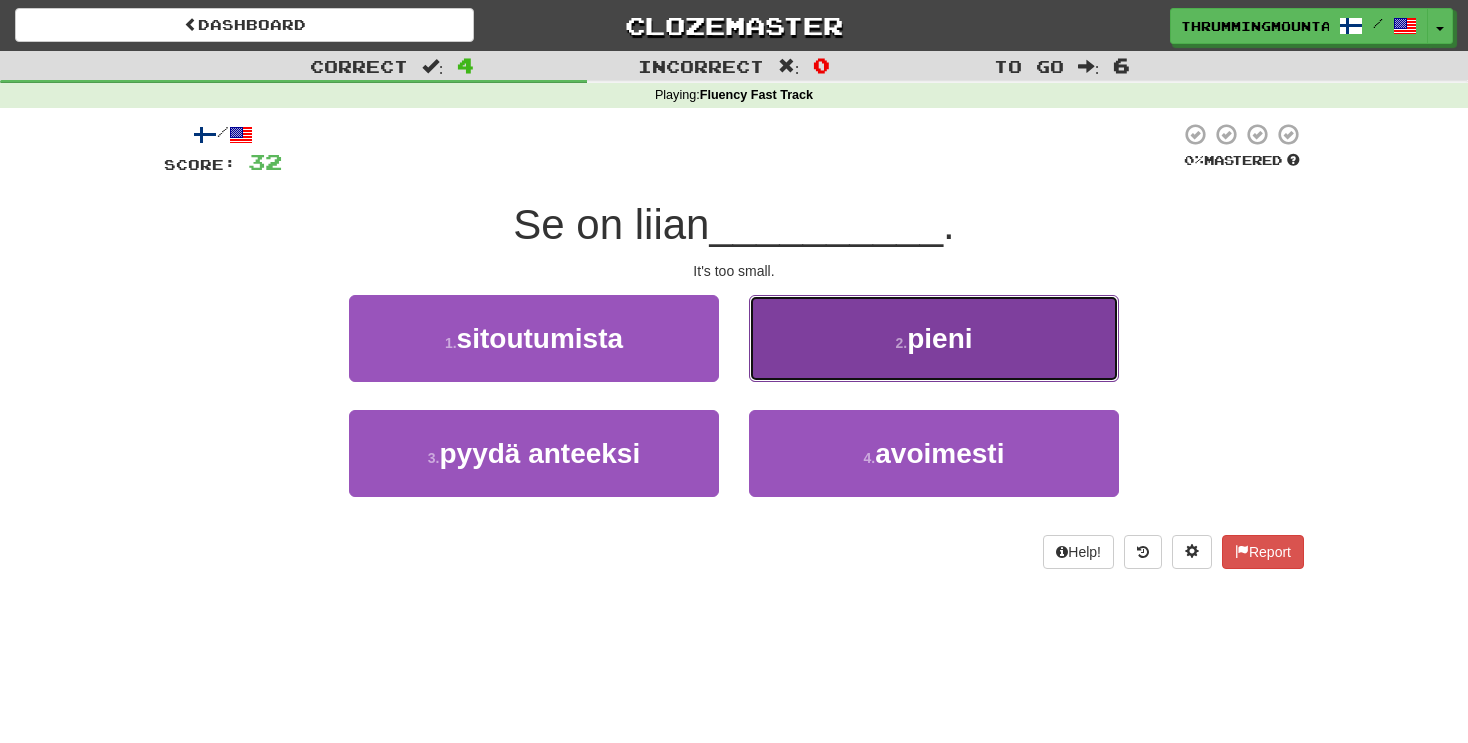 click on "2 .  pieni" at bounding box center (934, 338) 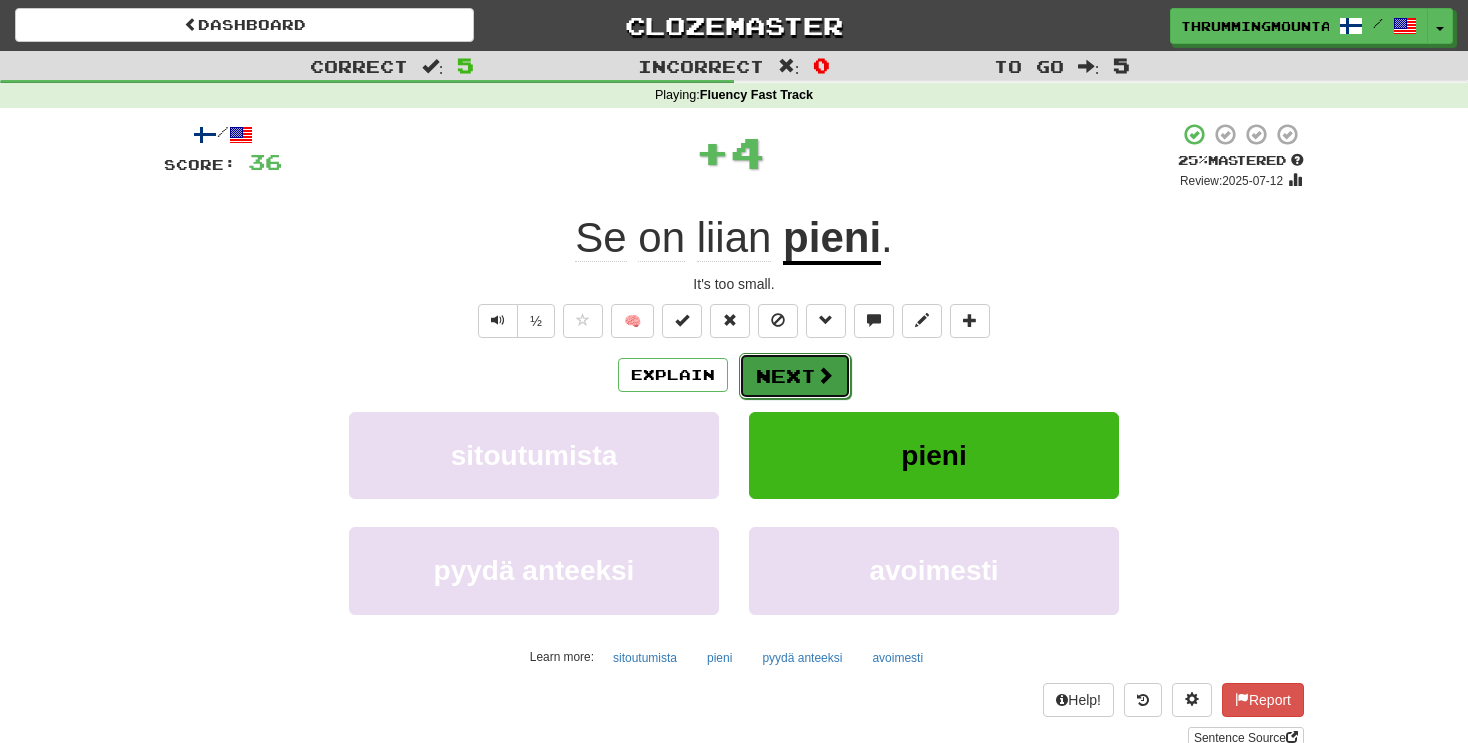 click on "Next" at bounding box center [795, 376] 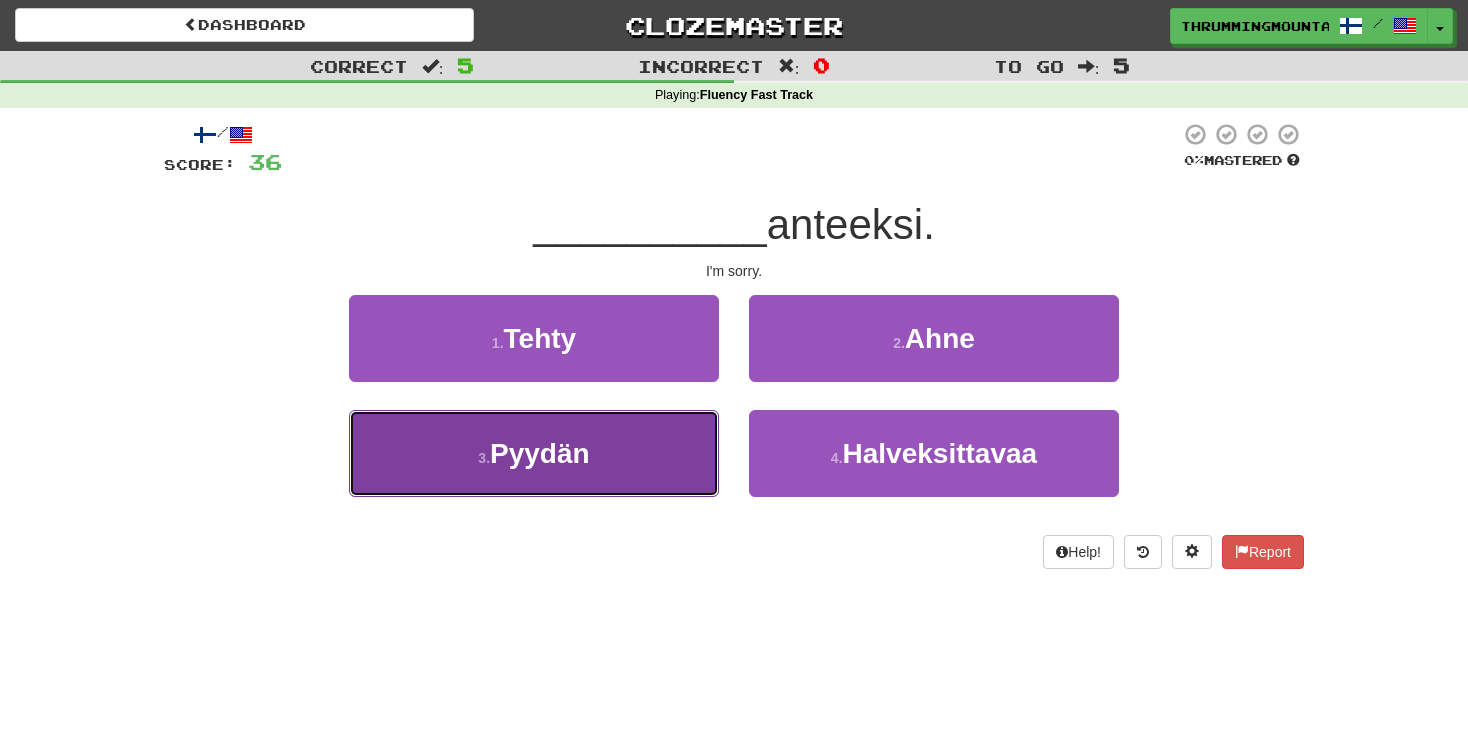 click on "Pyydän" at bounding box center (540, 453) 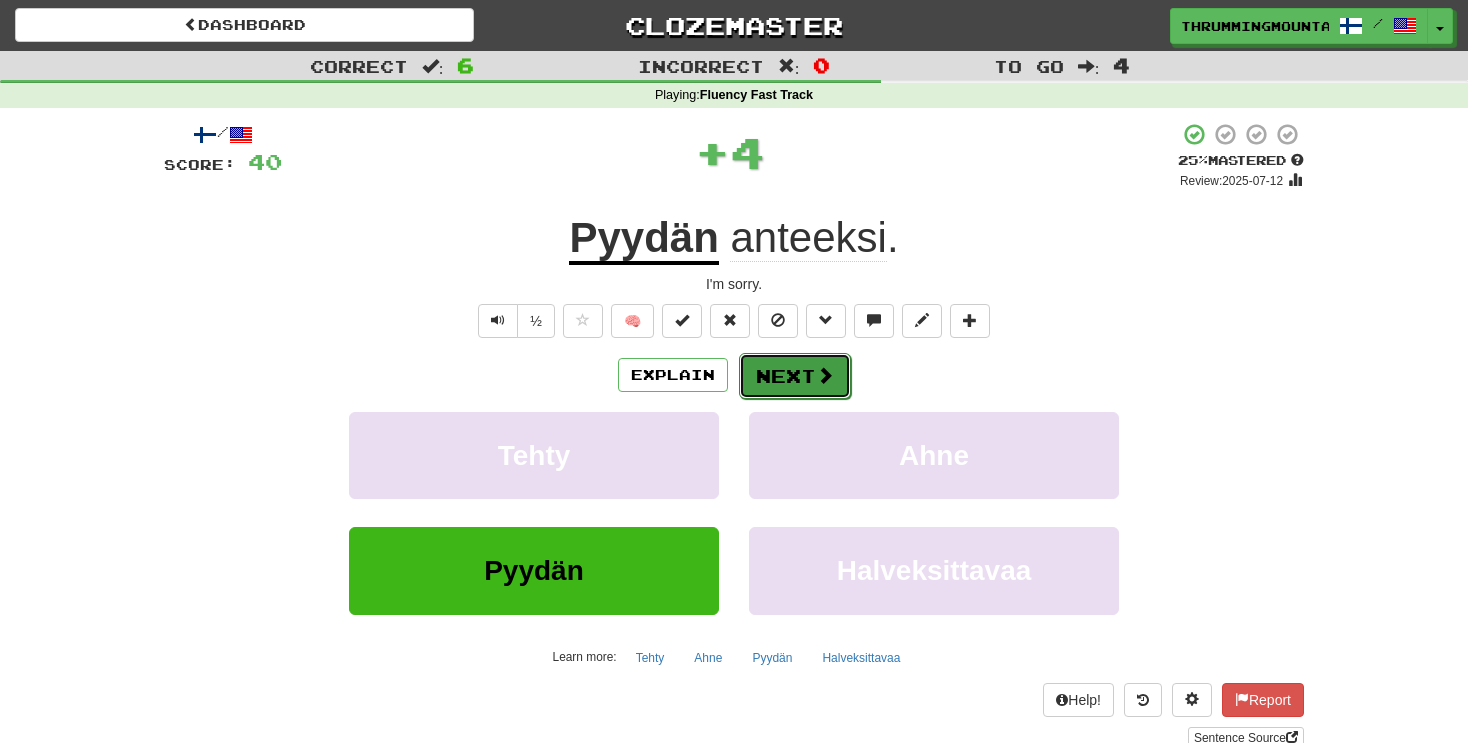 click on "Next" at bounding box center (795, 376) 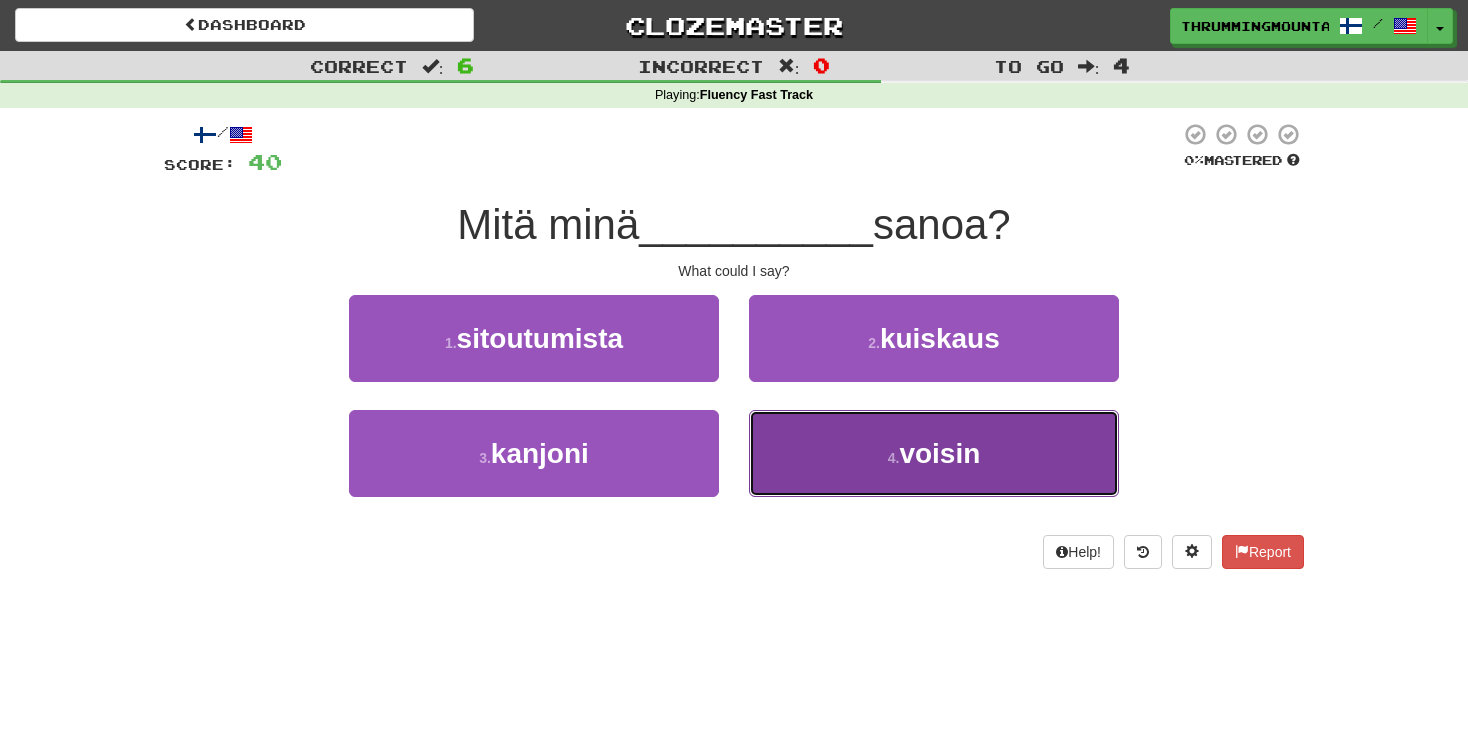 click on "4 .  voisin" at bounding box center [934, 453] 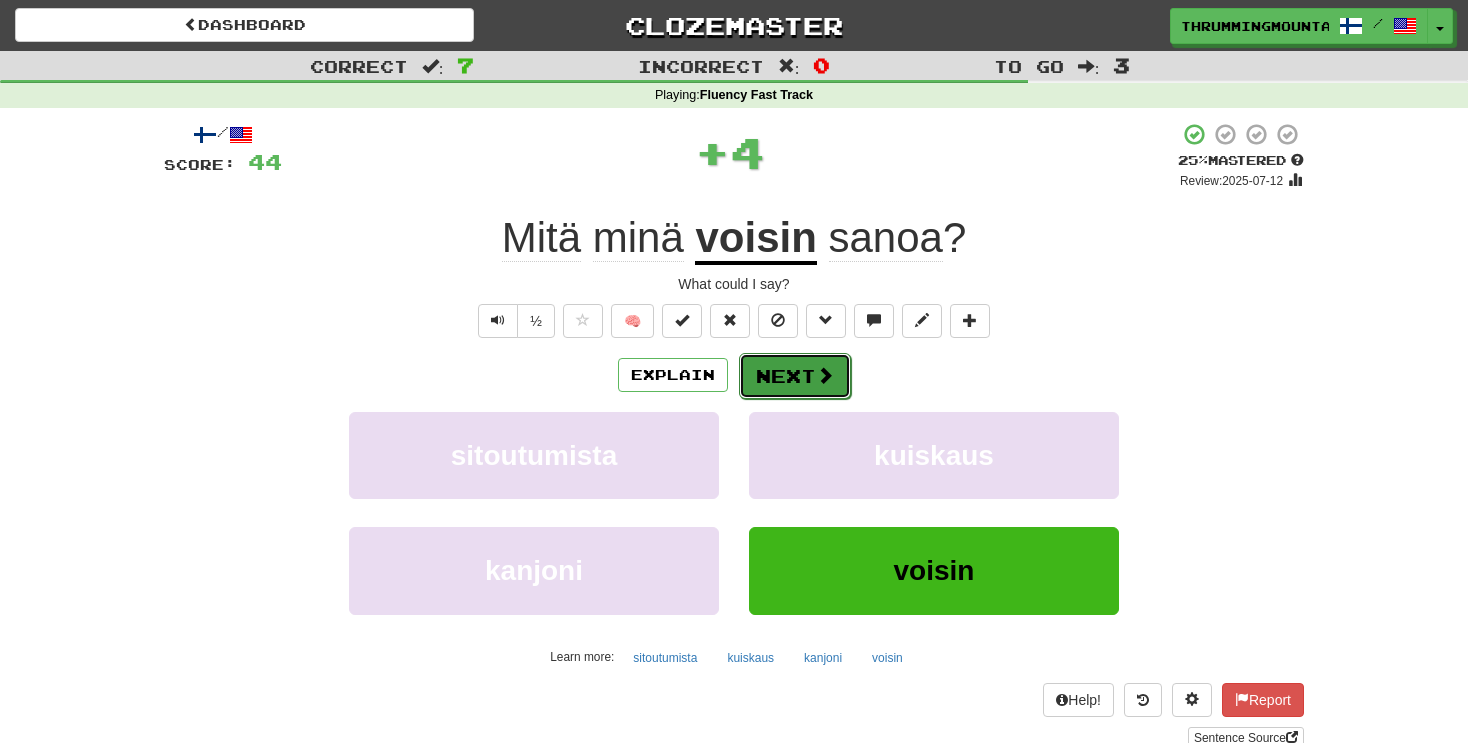 click on "Next" at bounding box center (795, 376) 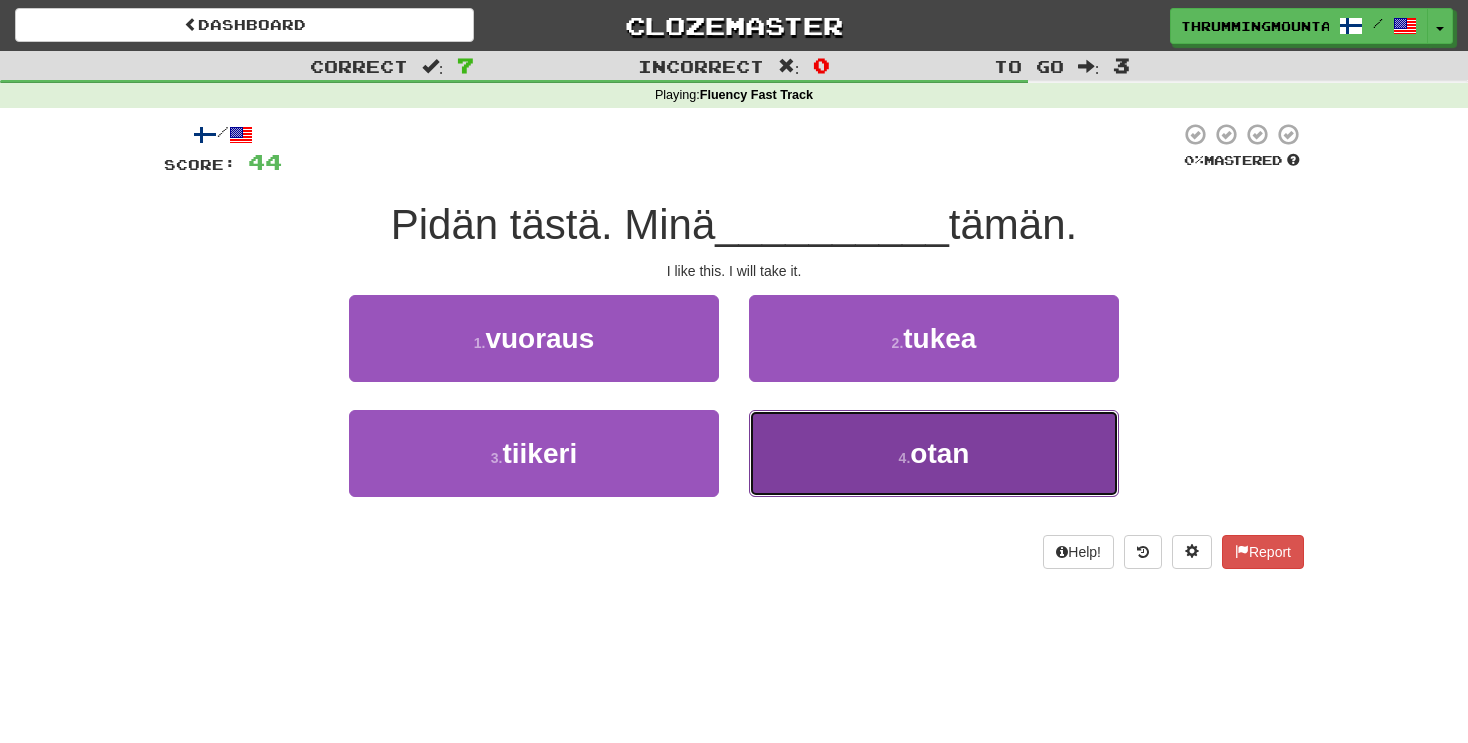 click on "4 .  otan" at bounding box center (934, 453) 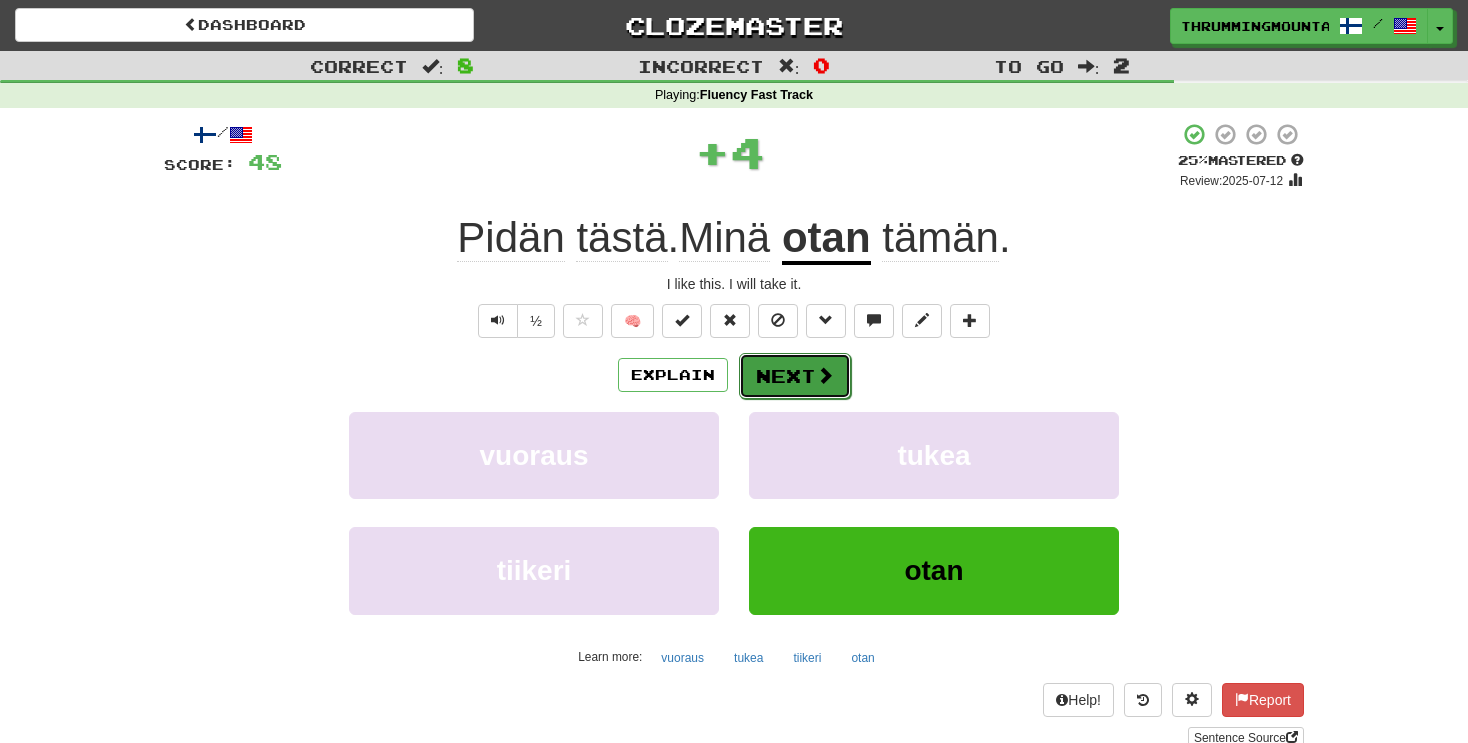 click on "Next" at bounding box center (795, 376) 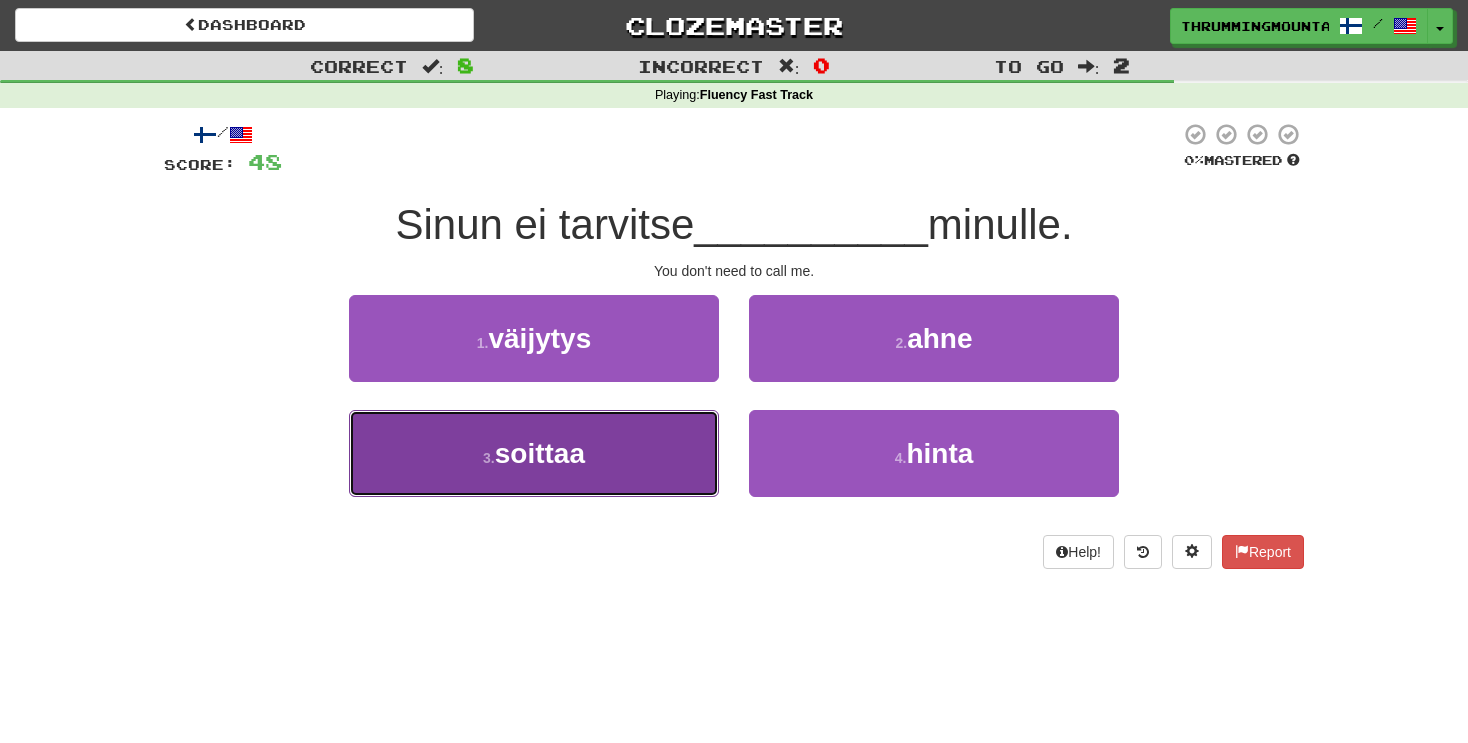 click on "soittaa" at bounding box center [540, 453] 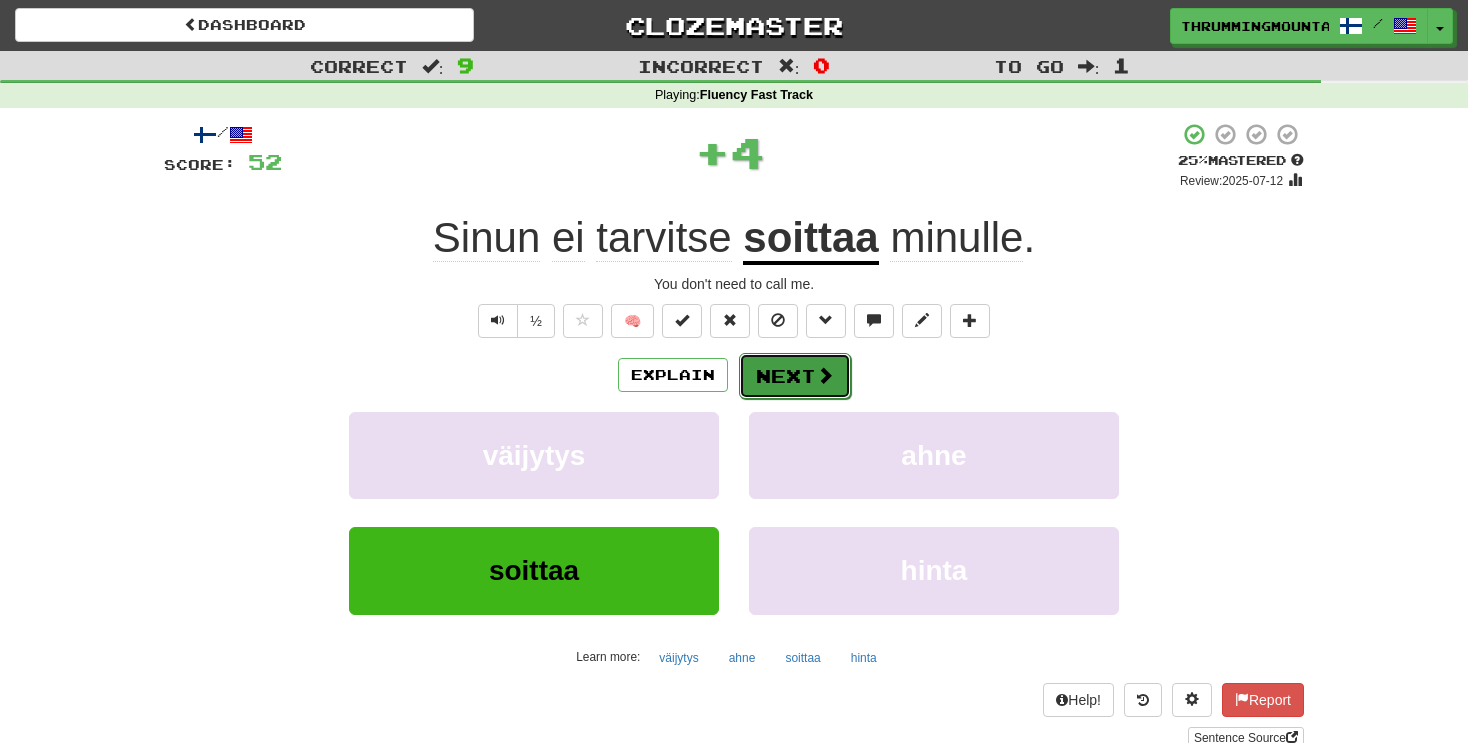 click on "Next" at bounding box center [795, 376] 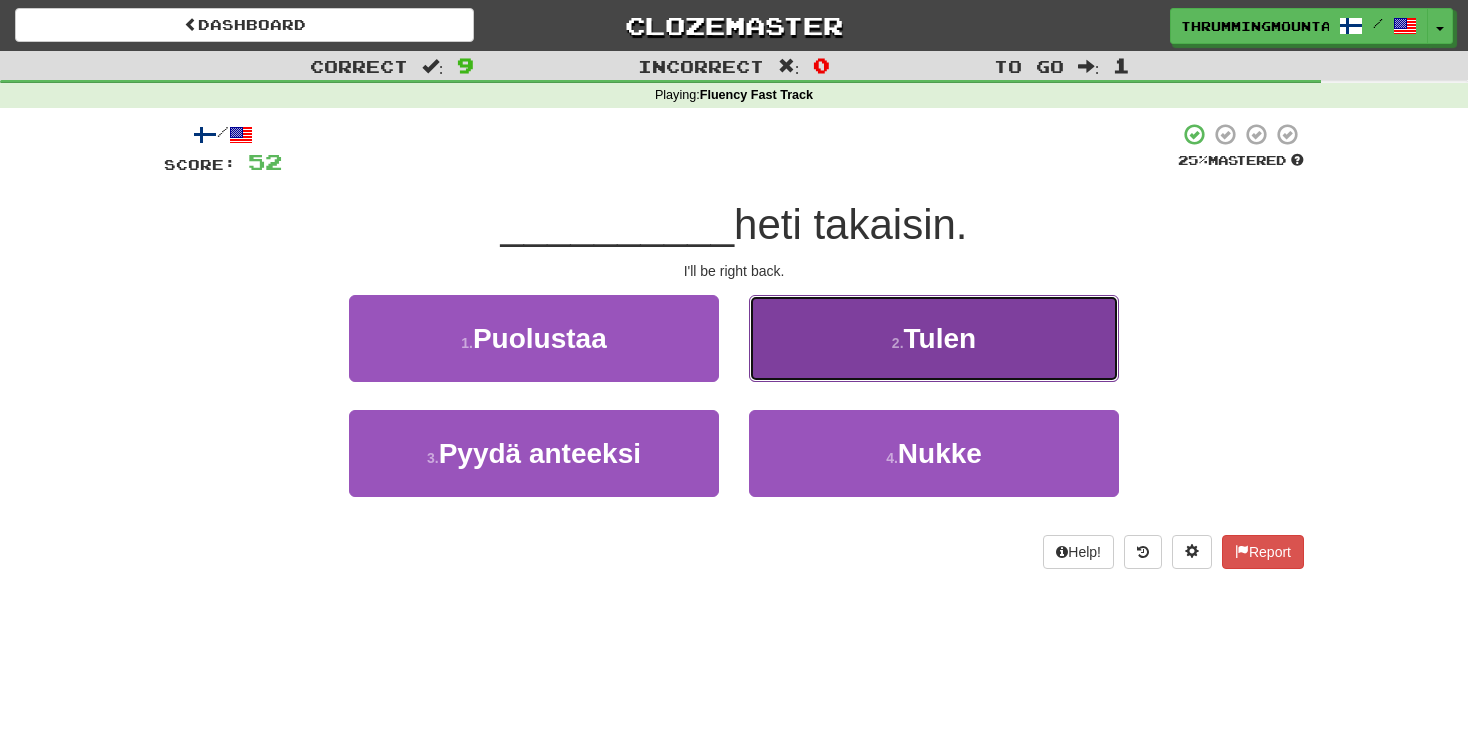 click on "Tulen" at bounding box center [940, 338] 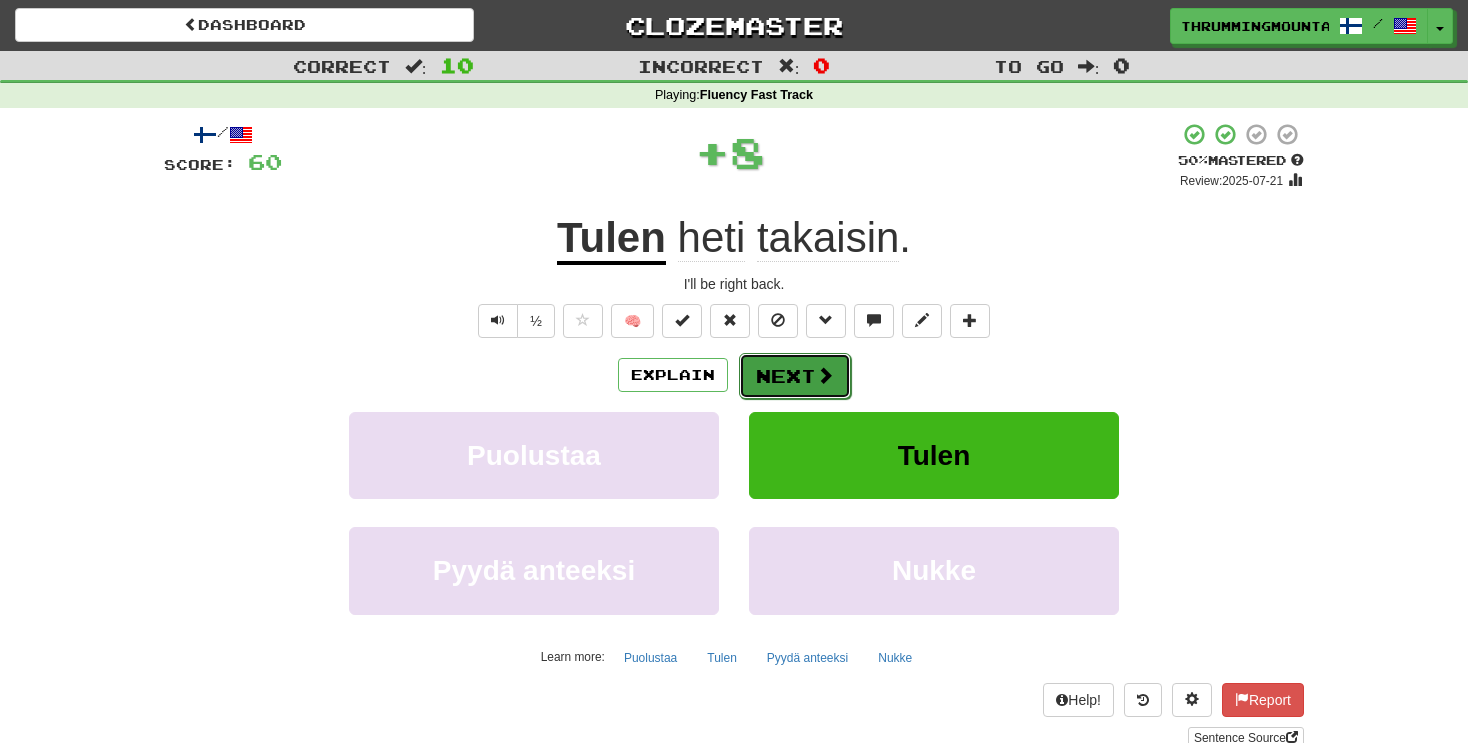 click on "Next" at bounding box center (795, 376) 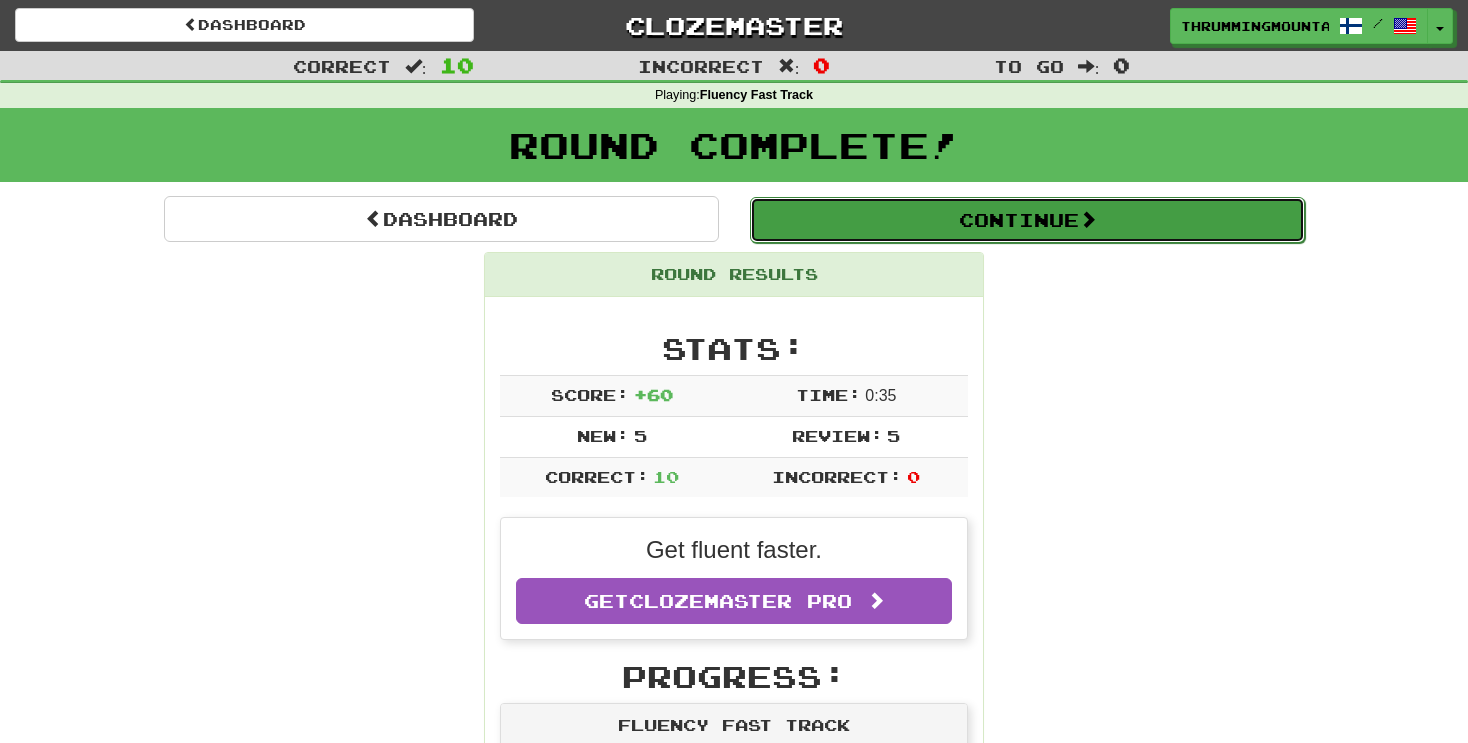 click on "Continue" at bounding box center [1027, 220] 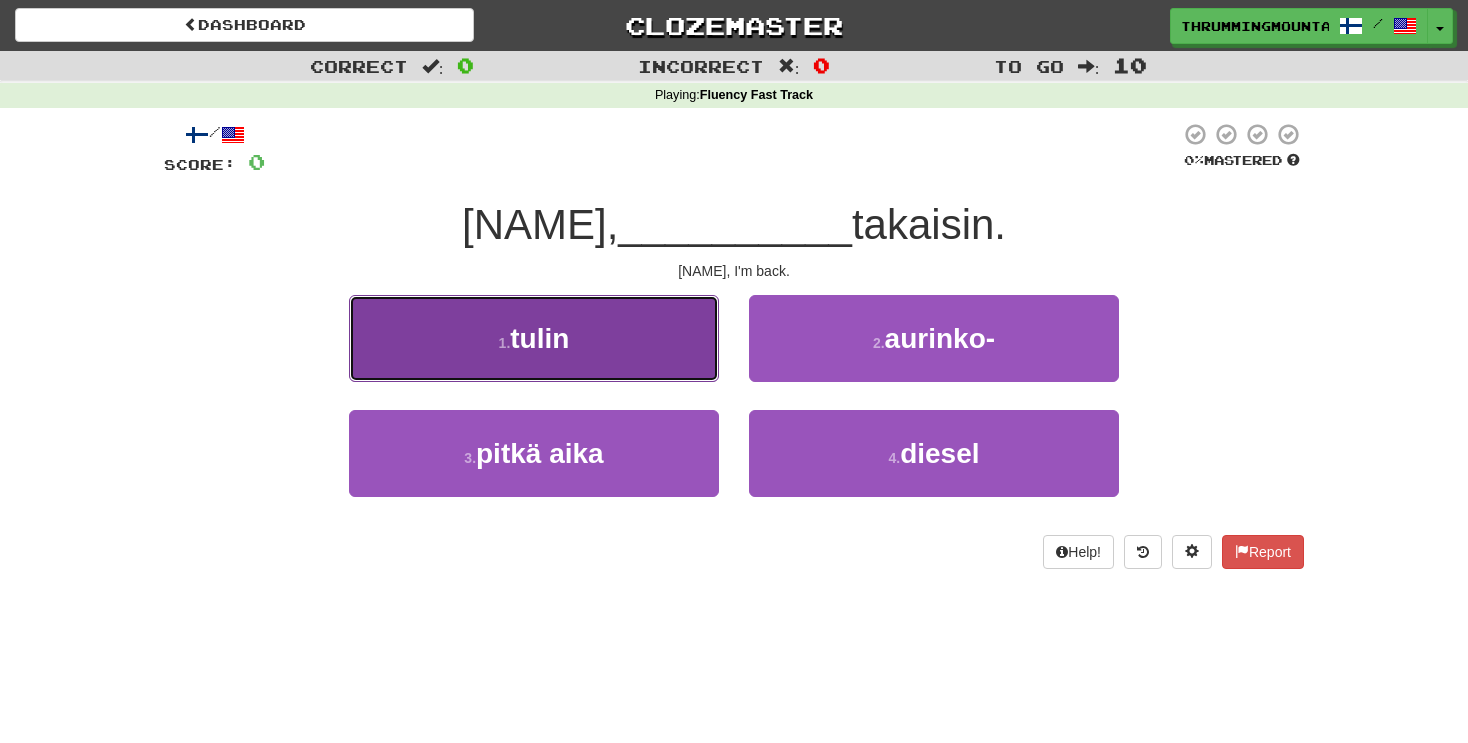 click on "1 .  tulin" at bounding box center [534, 338] 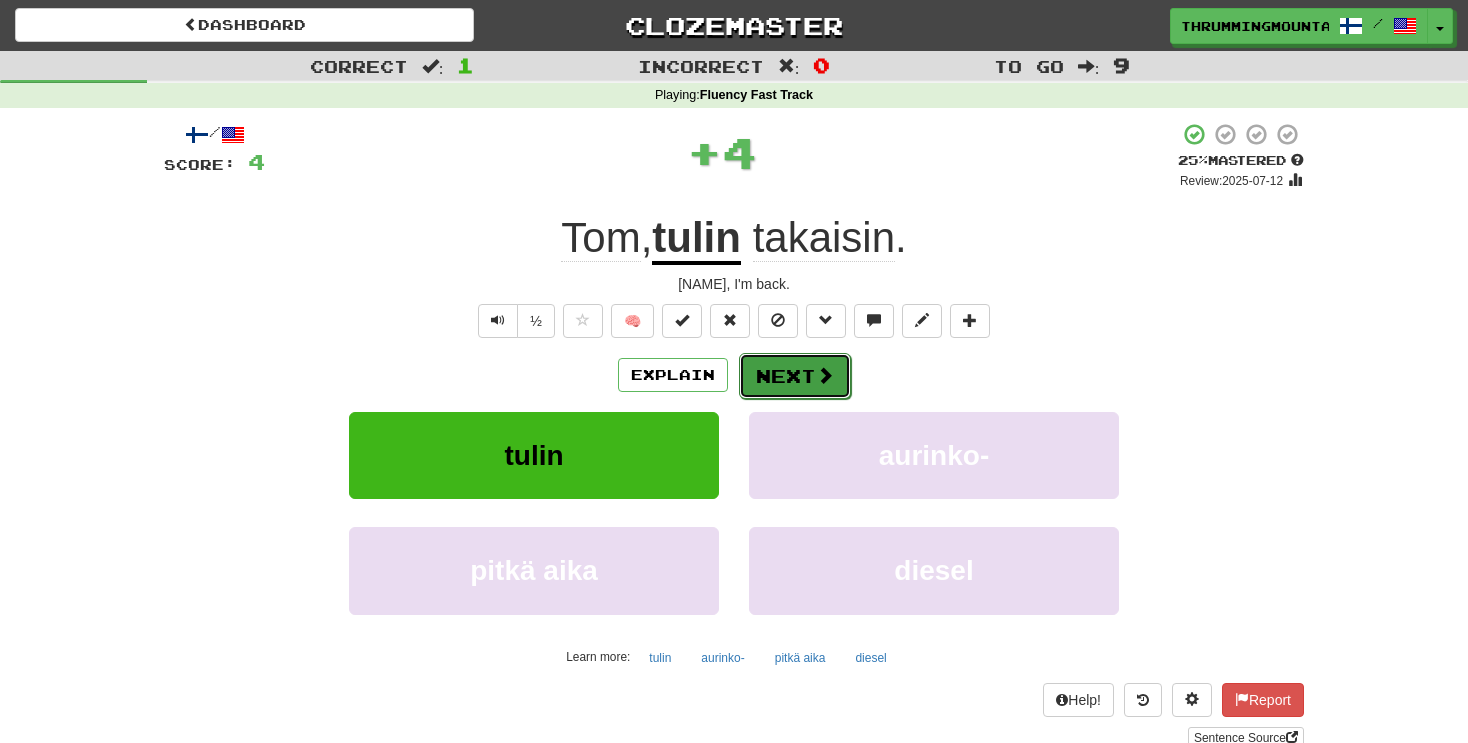 click on "Next" at bounding box center [795, 376] 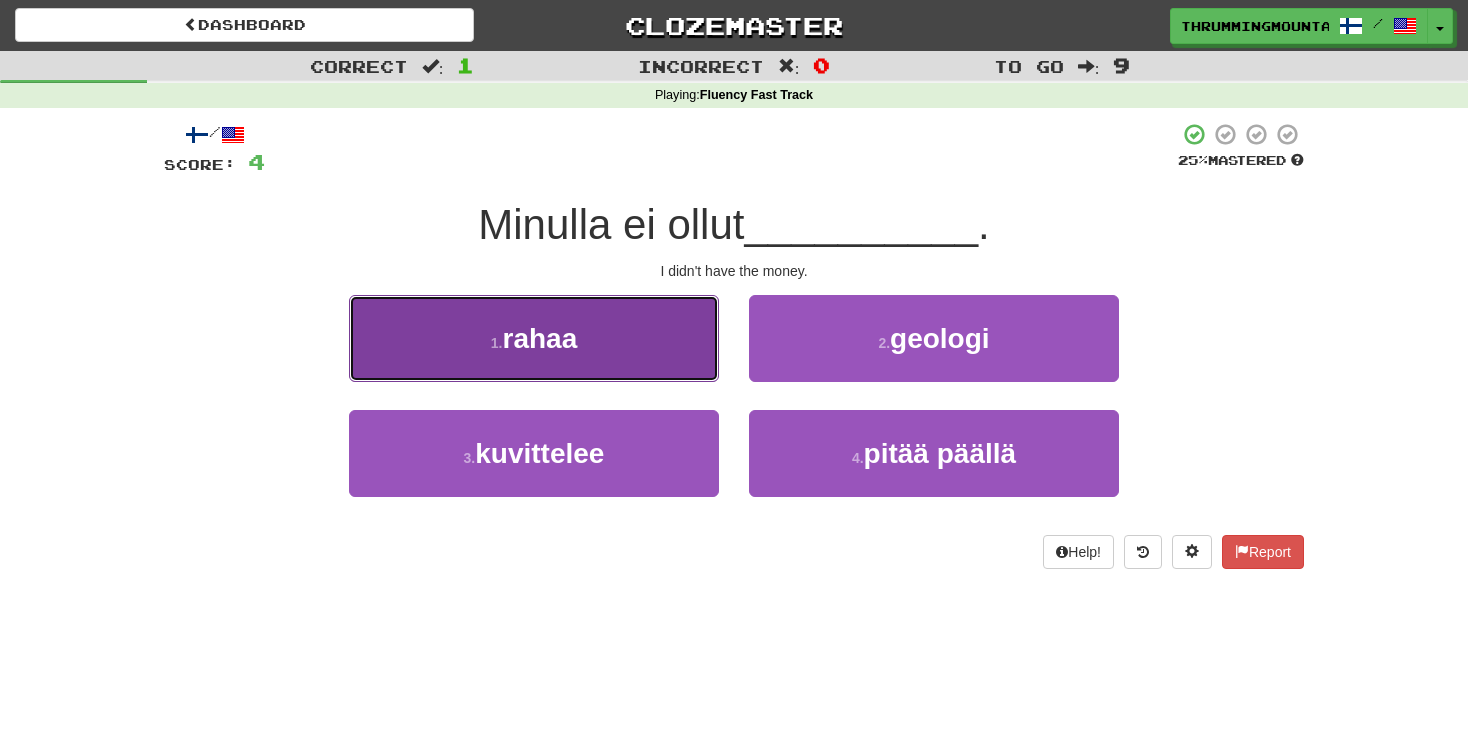 click on "1 .  rahaa" at bounding box center [534, 338] 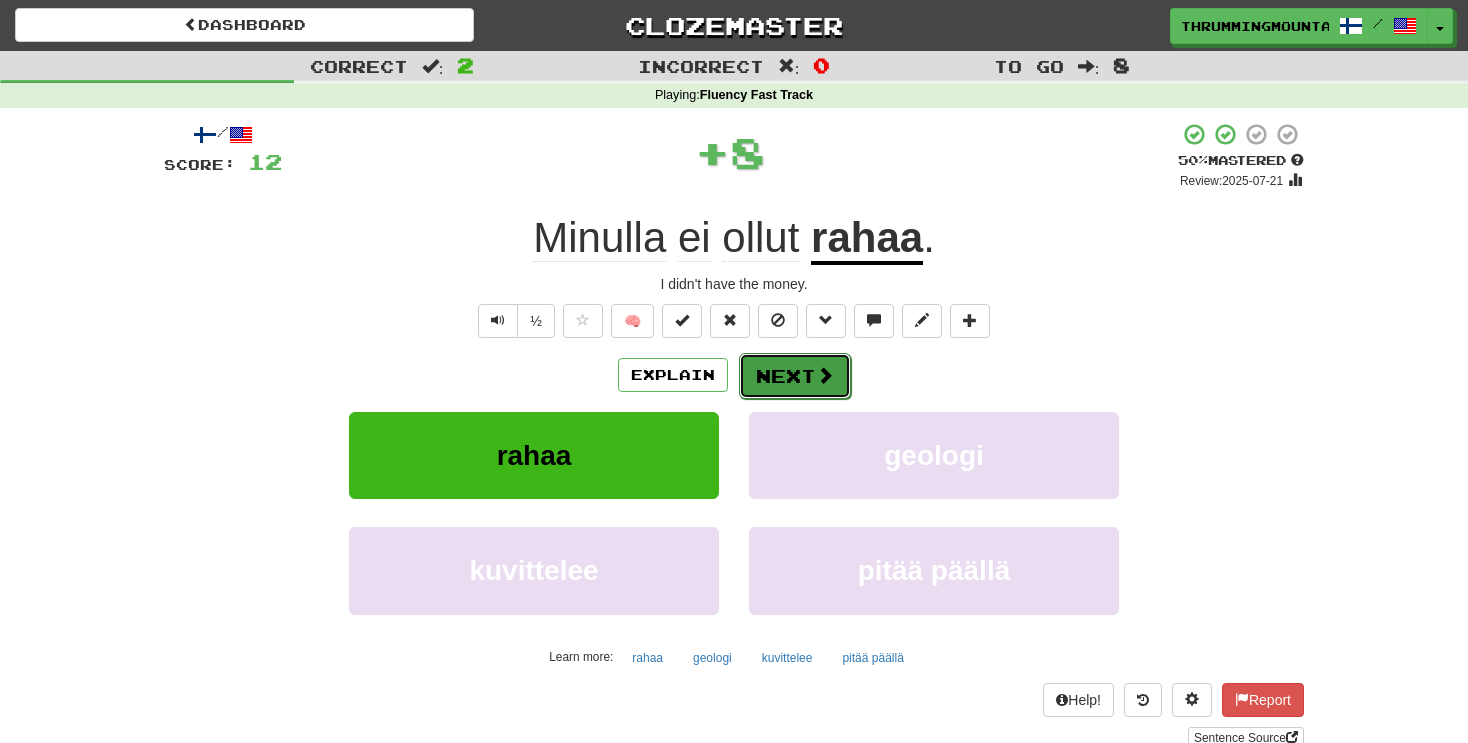 click on "Next" at bounding box center (795, 376) 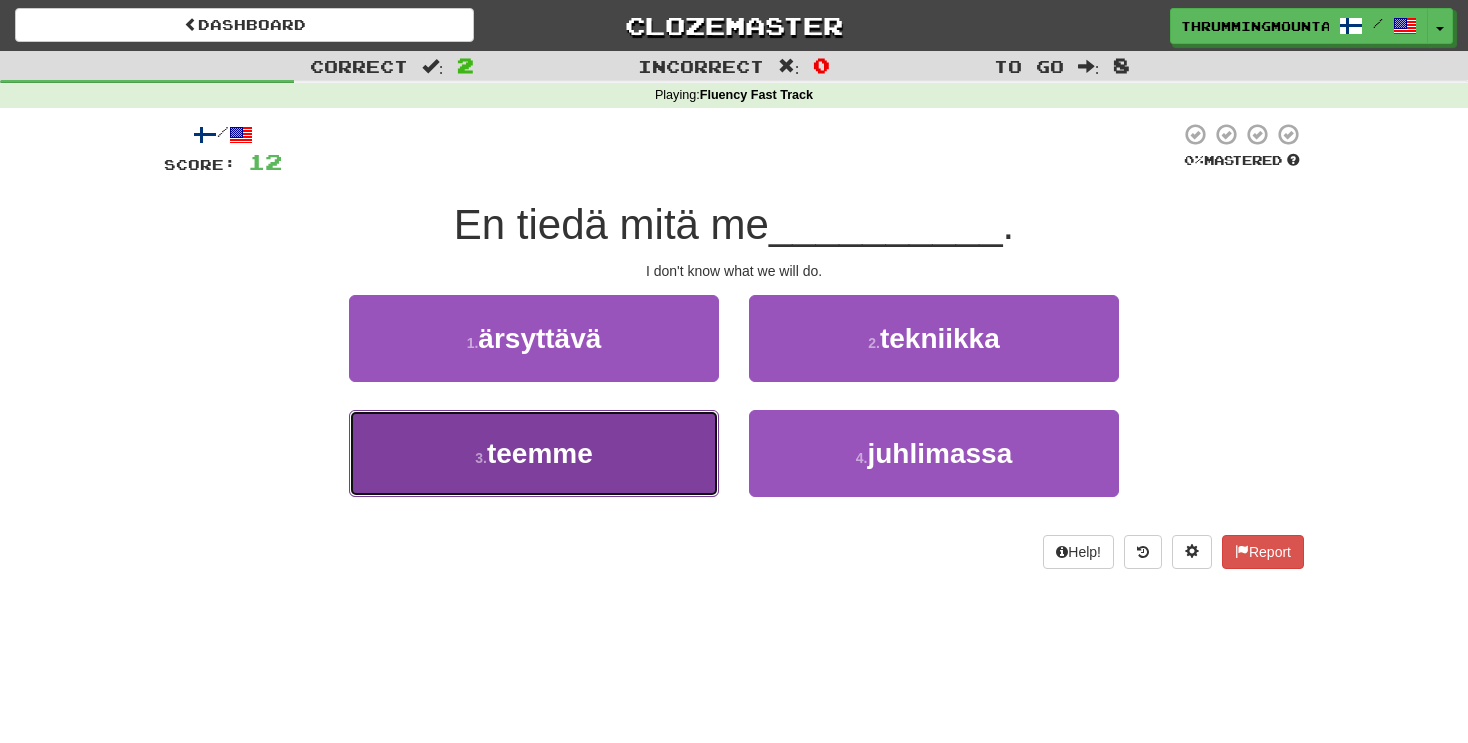 click on "teemme" at bounding box center [540, 453] 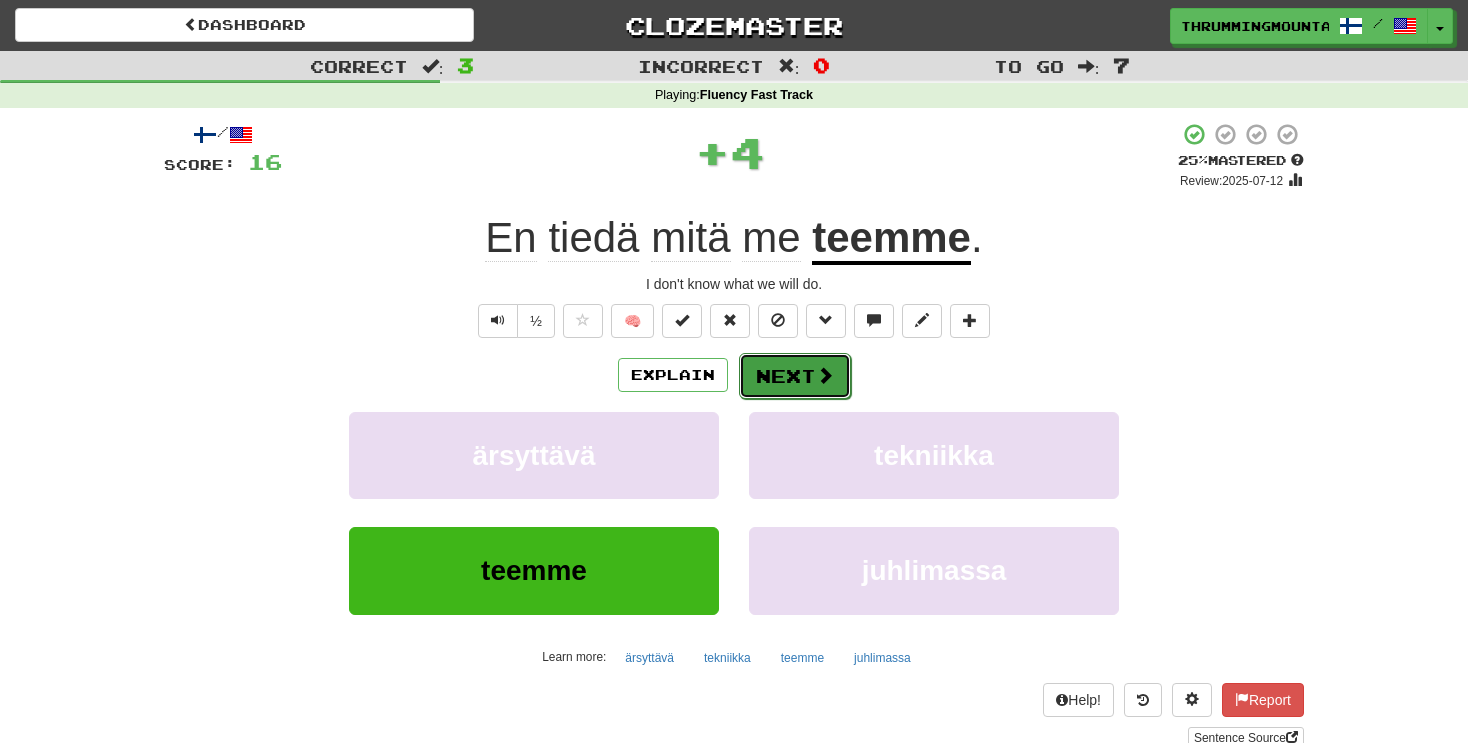 click on "Next" at bounding box center [795, 376] 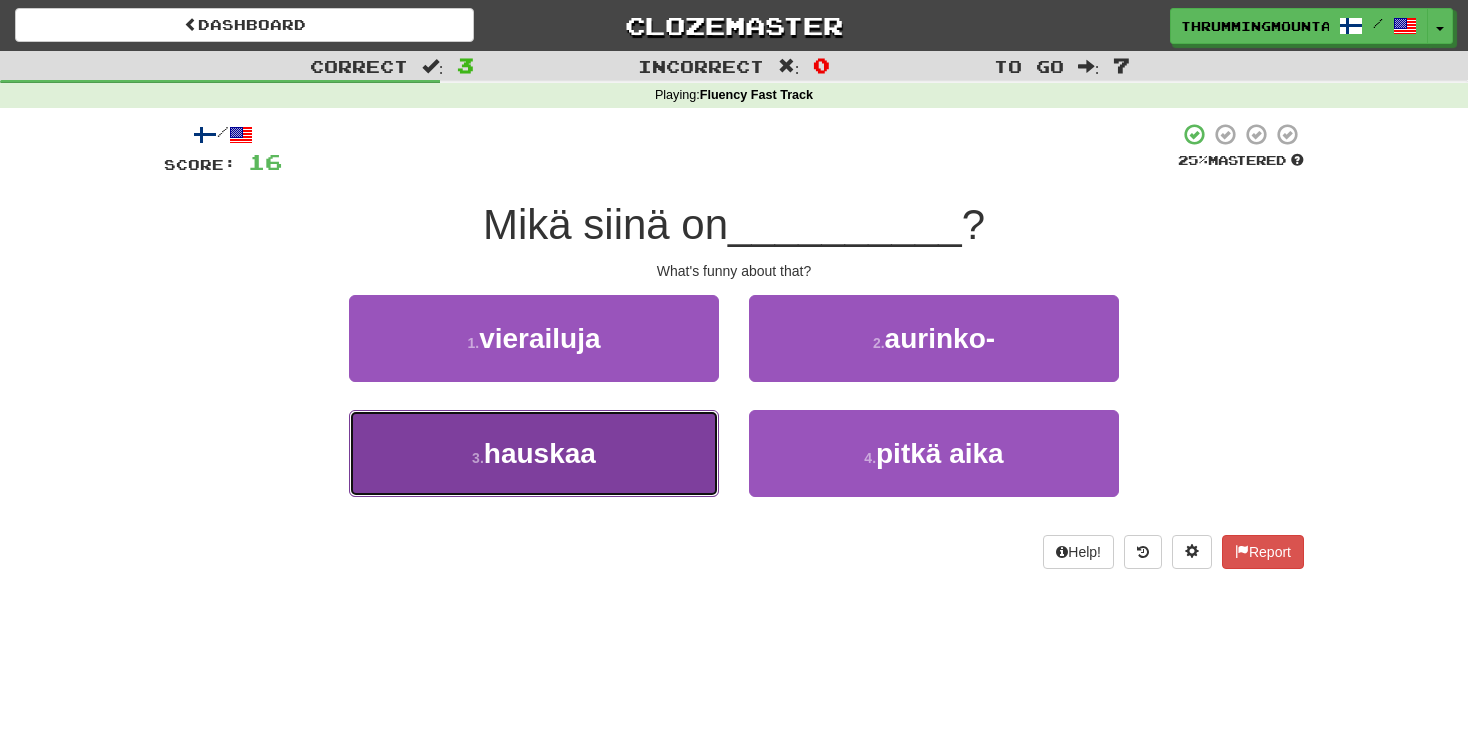 click on "hauskaa" at bounding box center (540, 453) 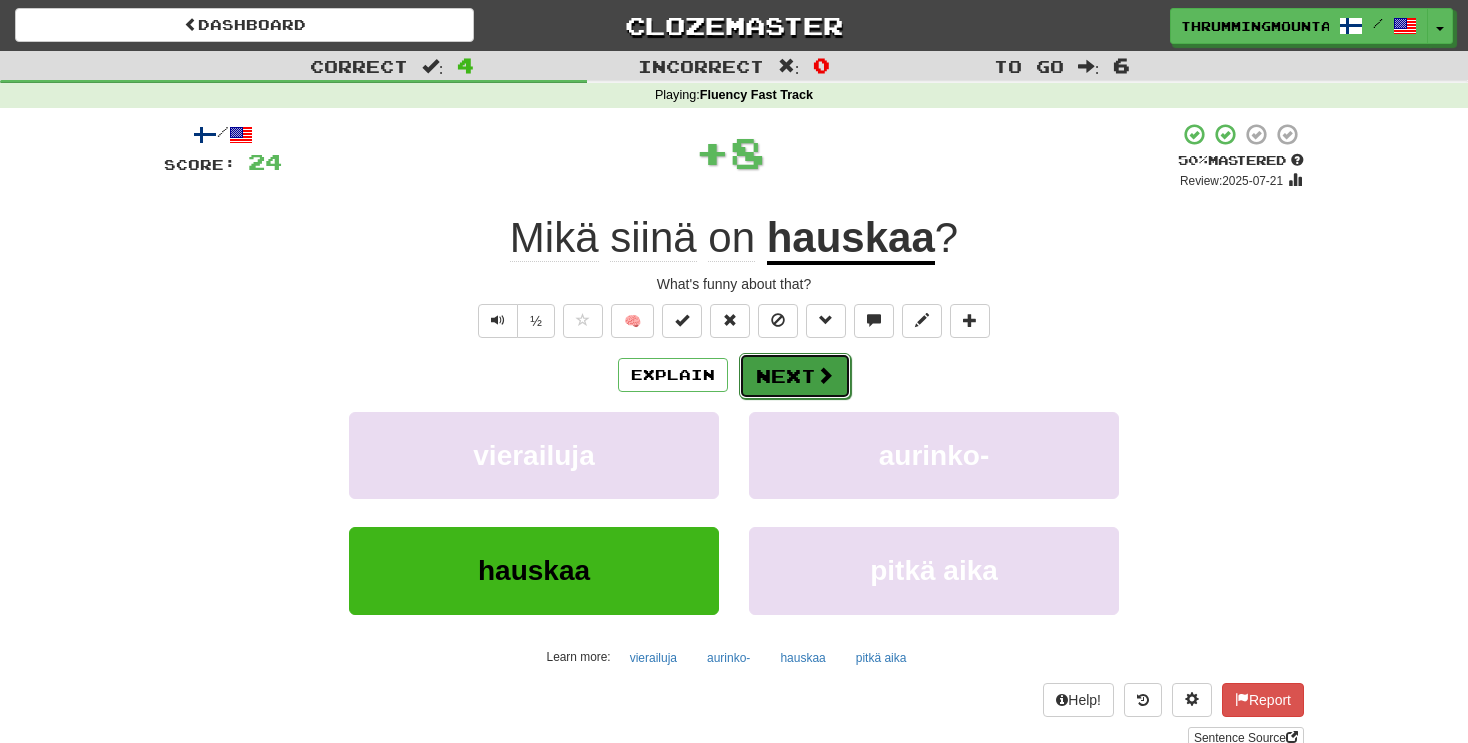 click on "Next" at bounding box center [795, 376] 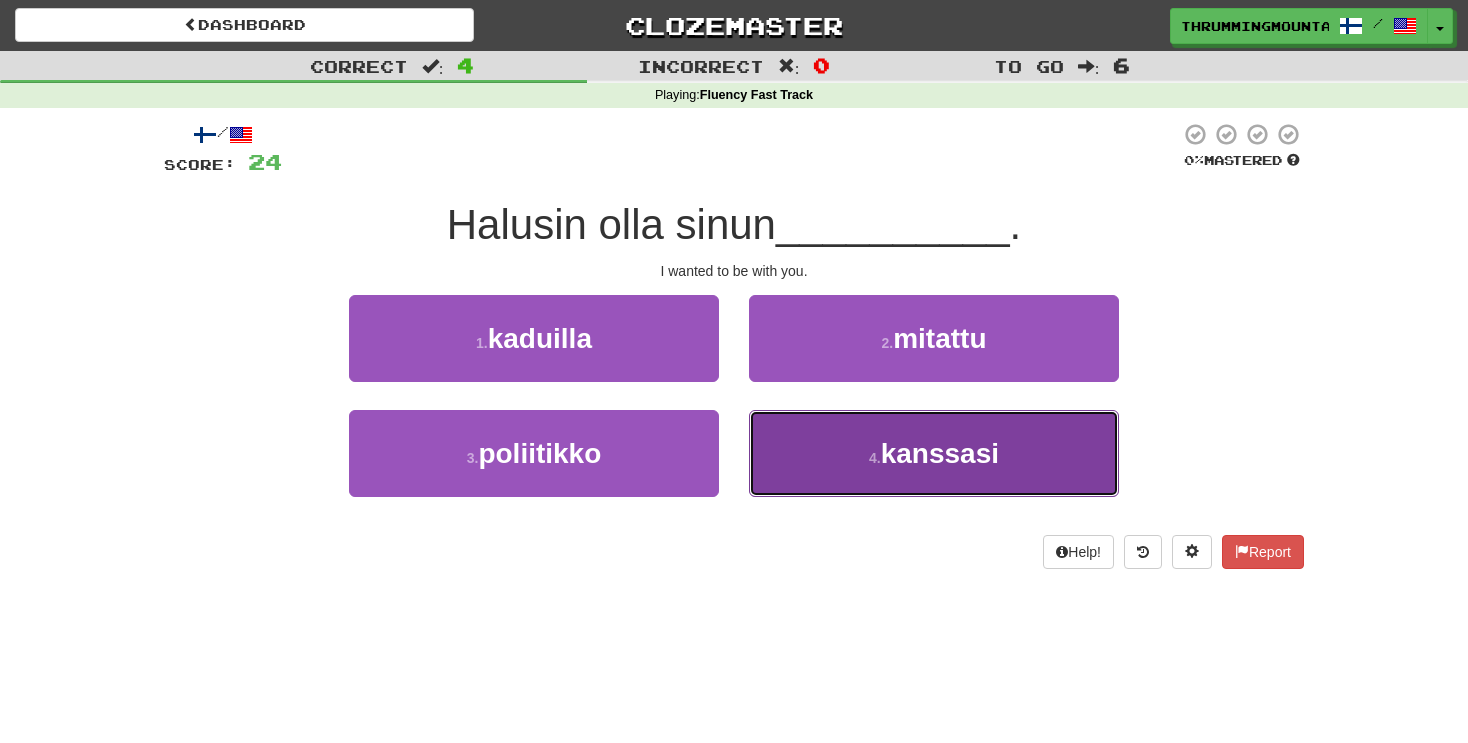 click on "kanssasi" at bounding box center (940, 453) 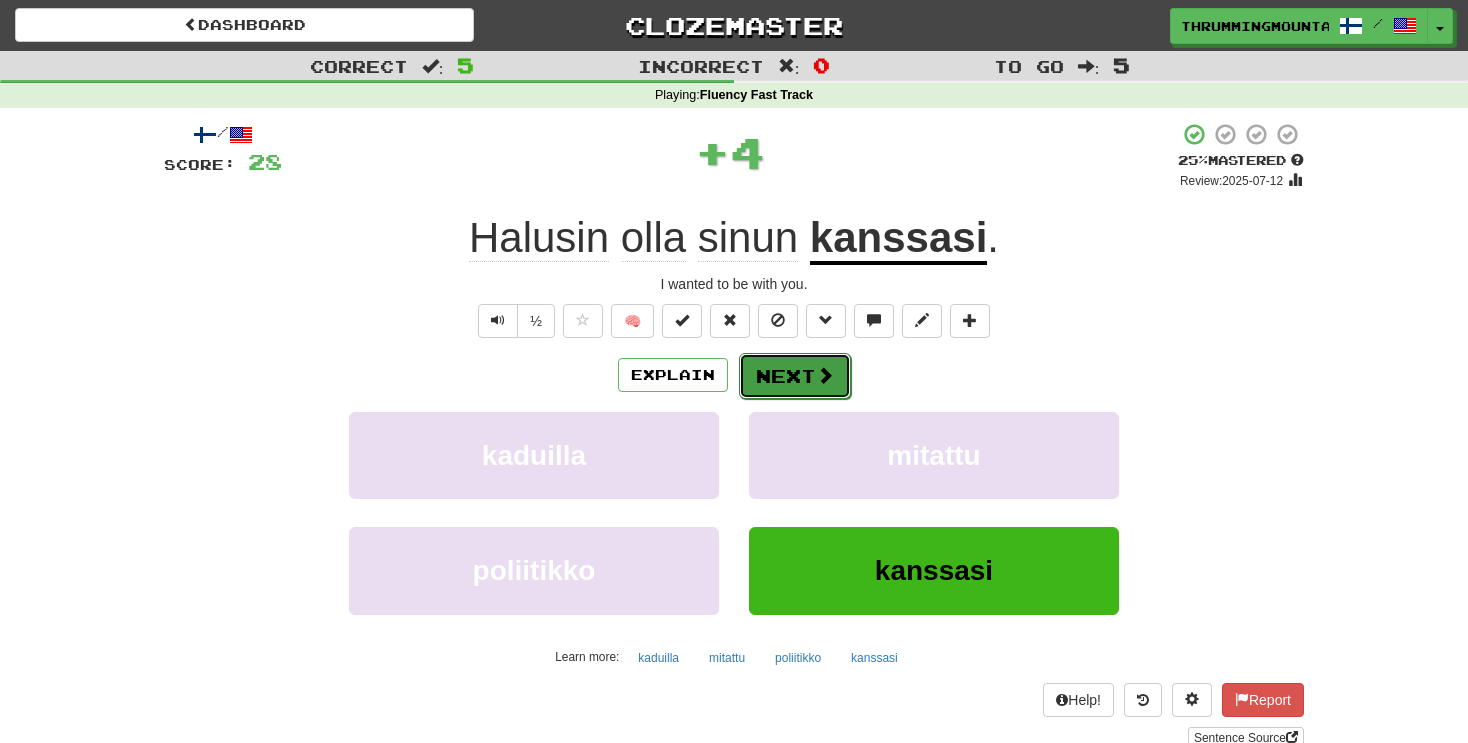 click at bounding box center [825, 375] 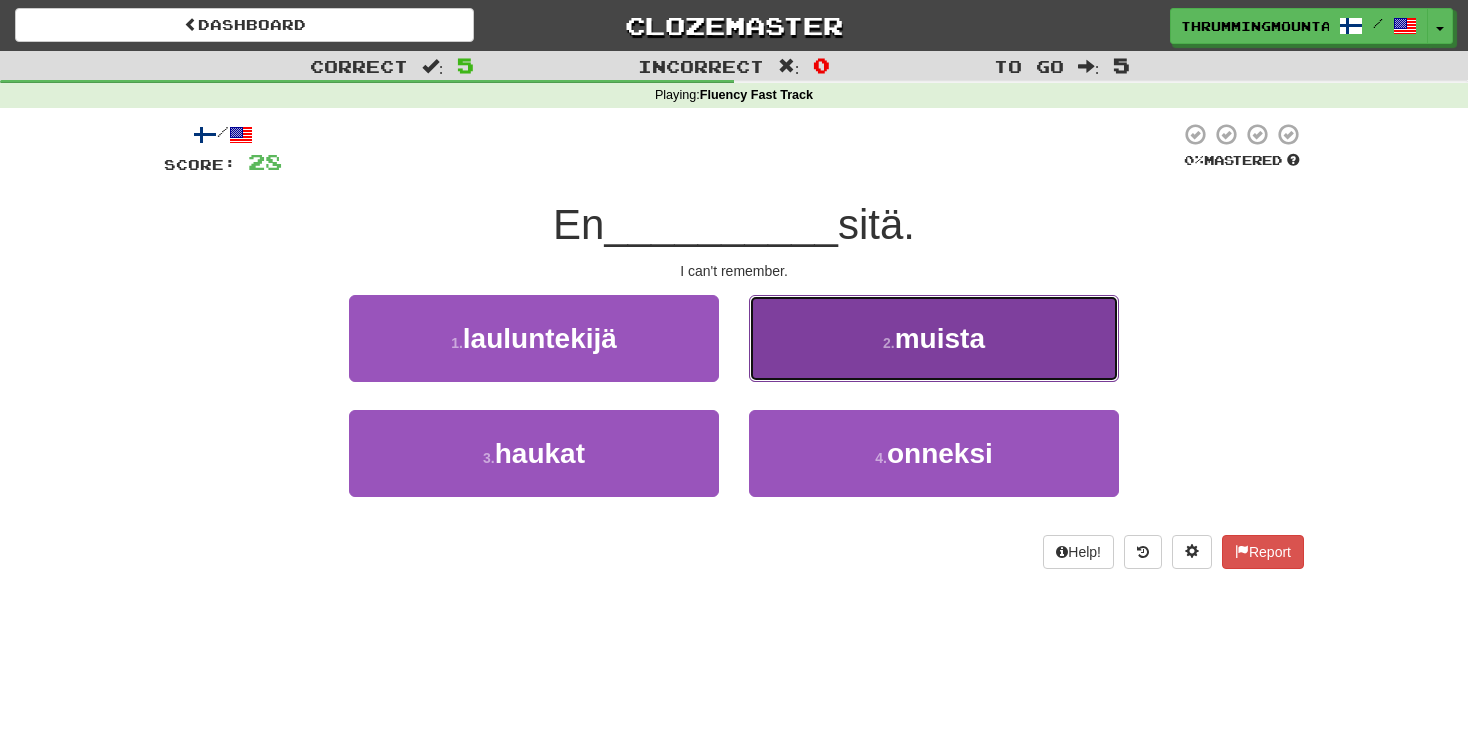 click on "muista" at bounding box center [940, 338] 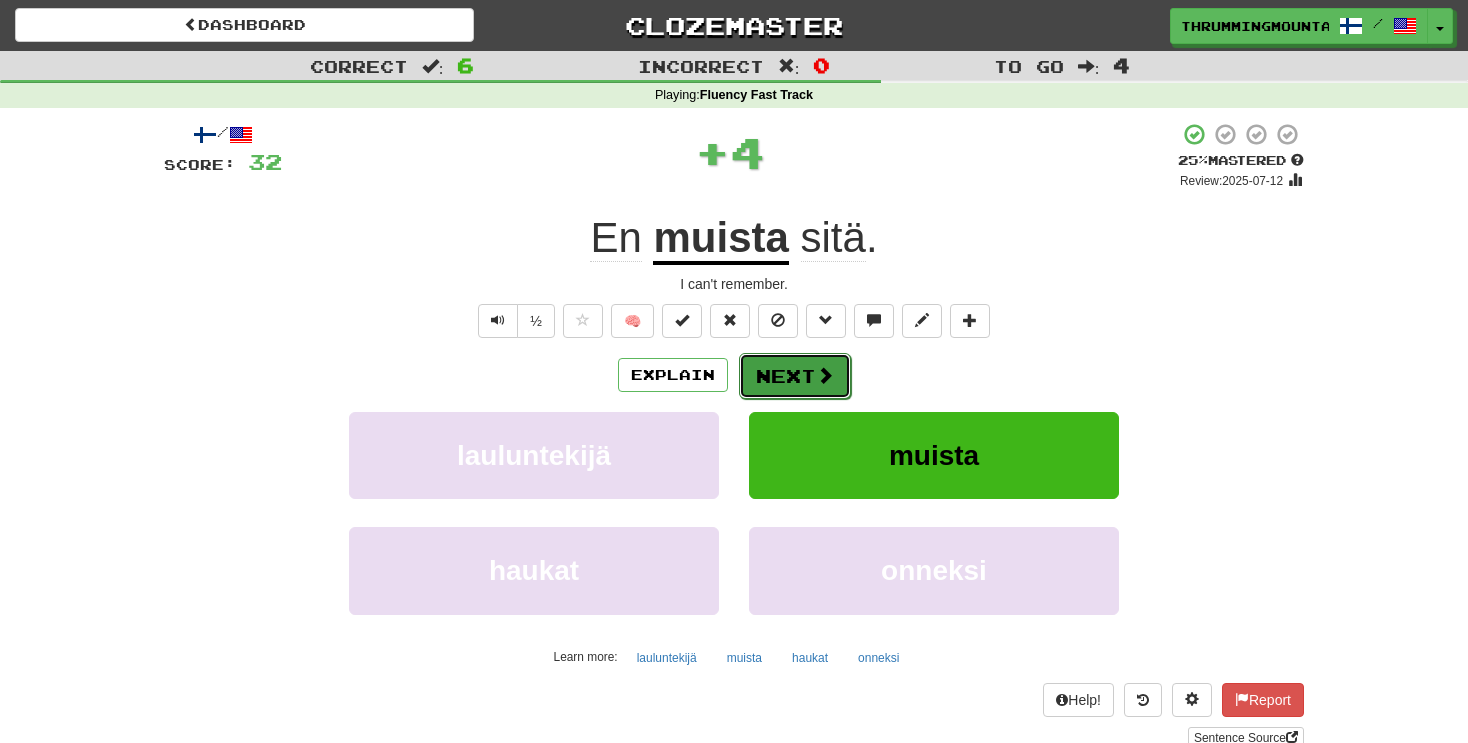 click at bounding box center [825, 375] 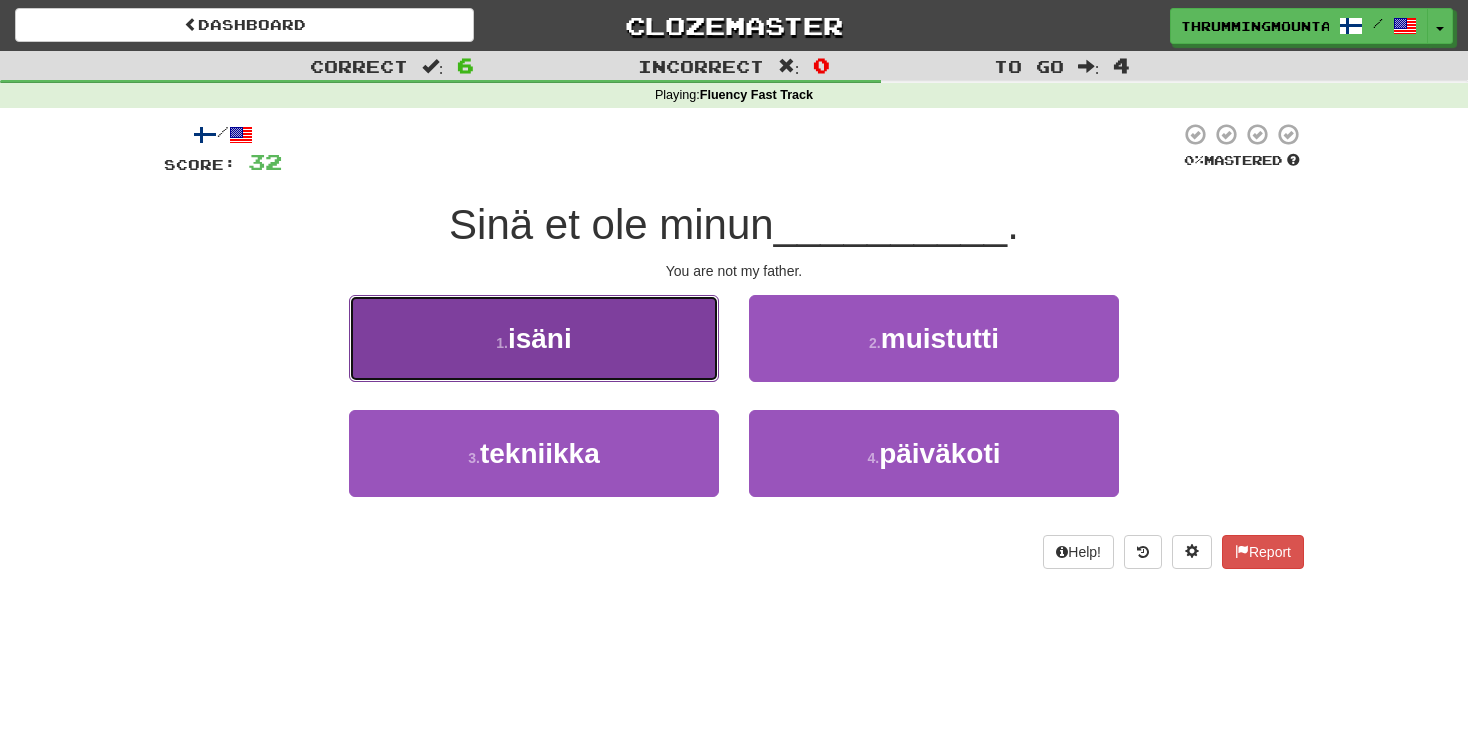 click on "1 .  isäni" at bounding box center (534, 338) 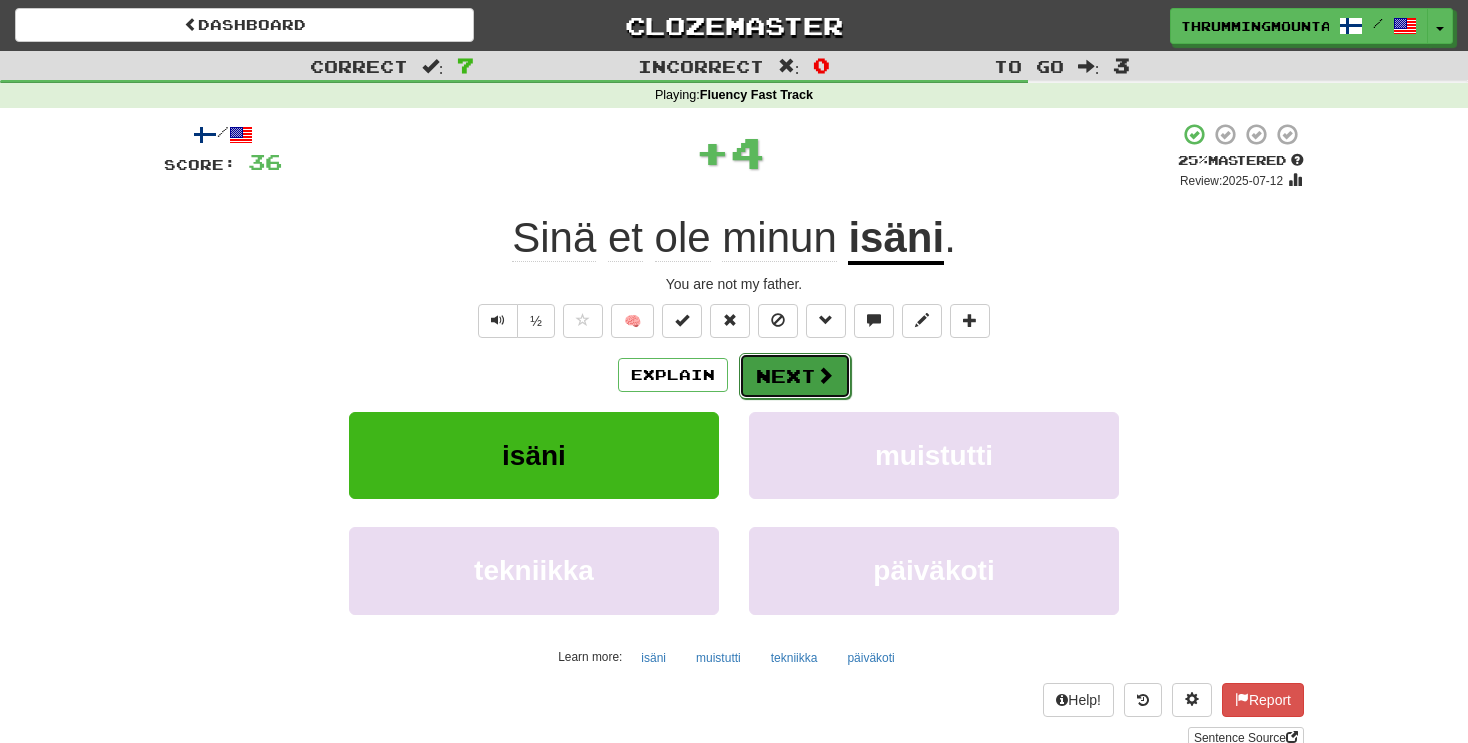 click on "Next" at bounding box center [795, 376] 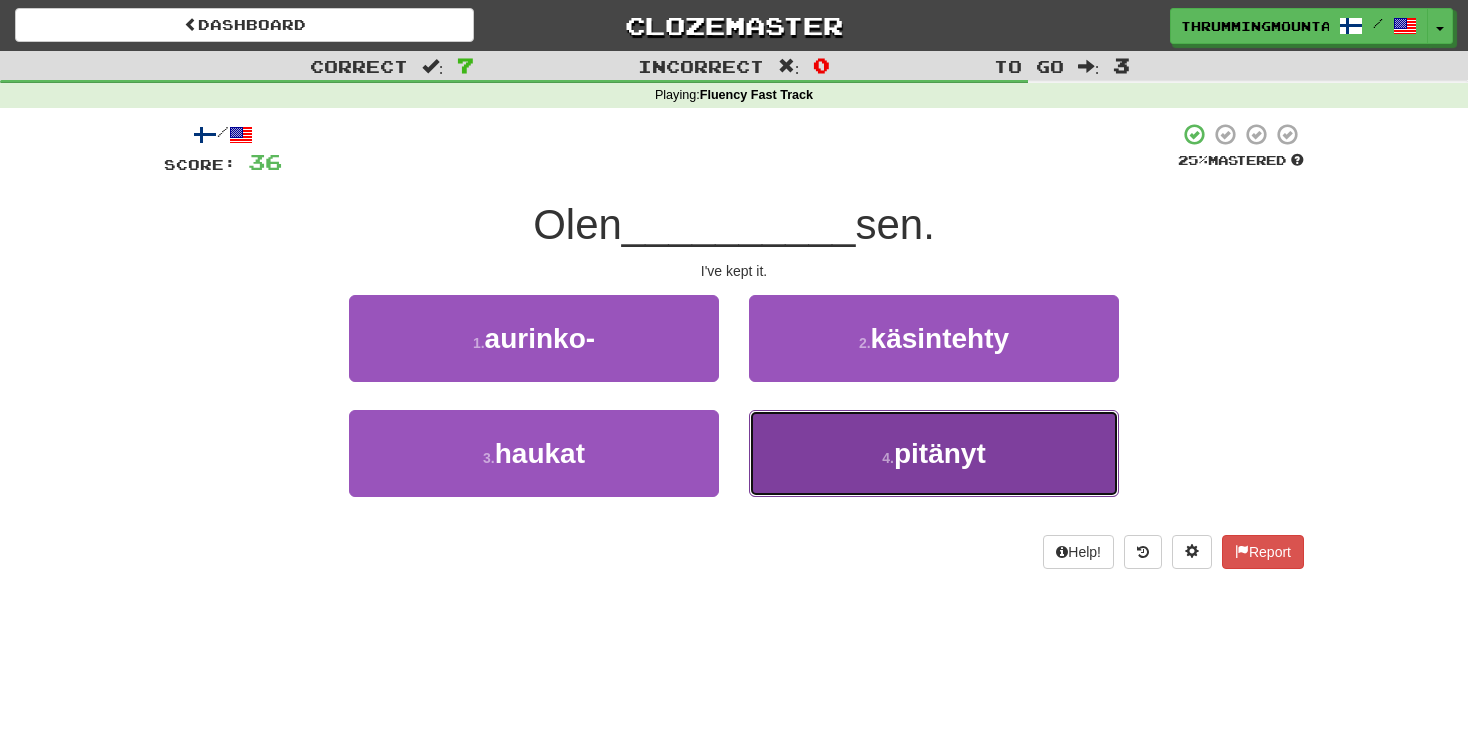 click on "4 .  pitänyt" at bounding box center (934, 453) 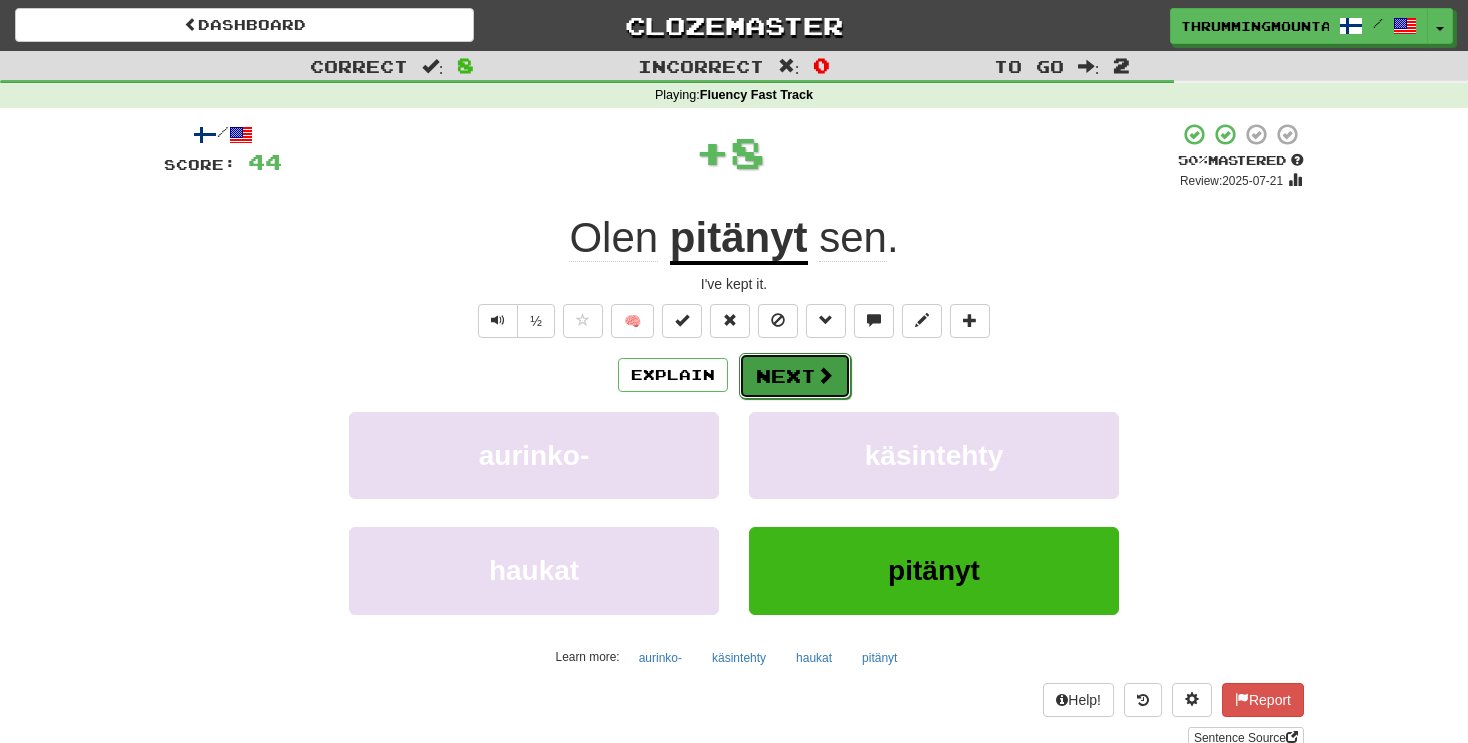 click on "Next" at bounding box center (795, 376) 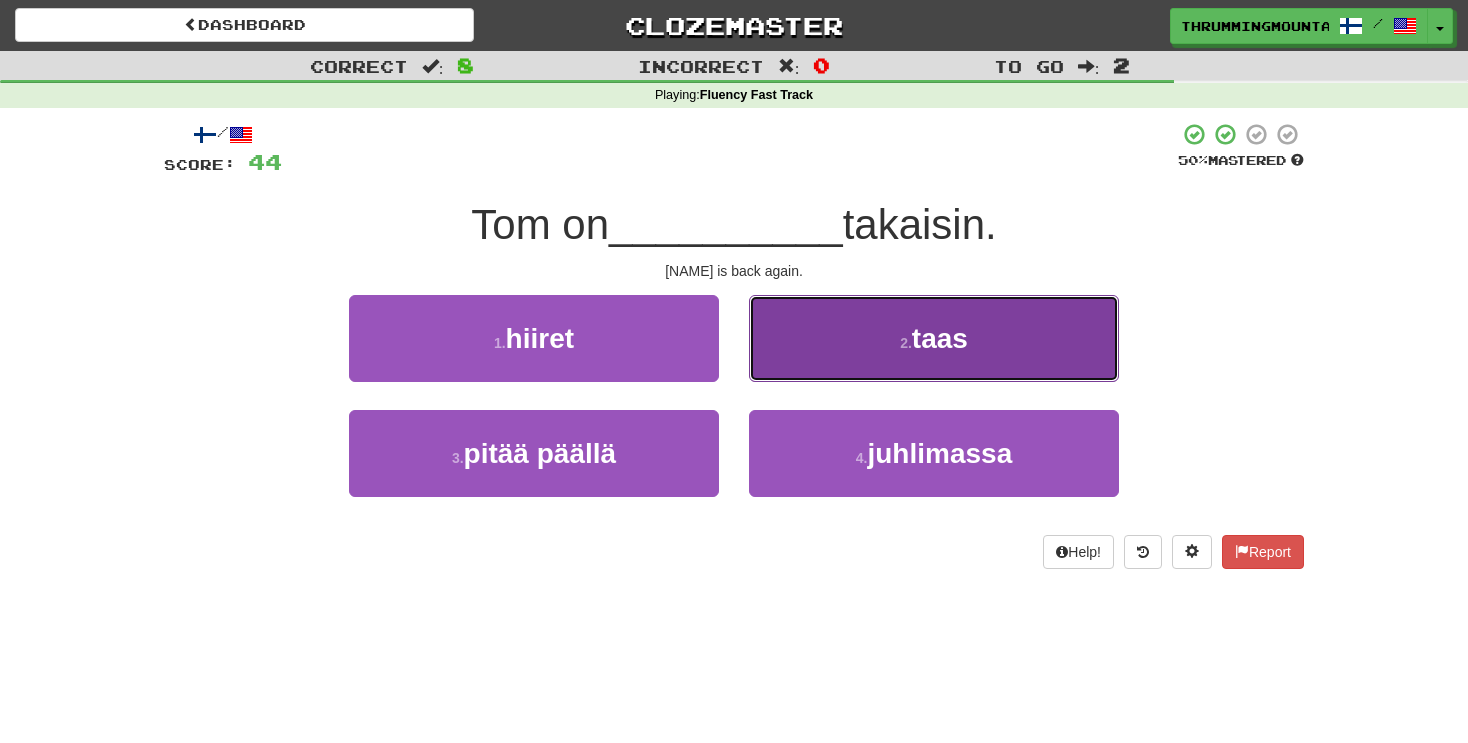click on "2 .  taas" at bounding box center (934, 338) 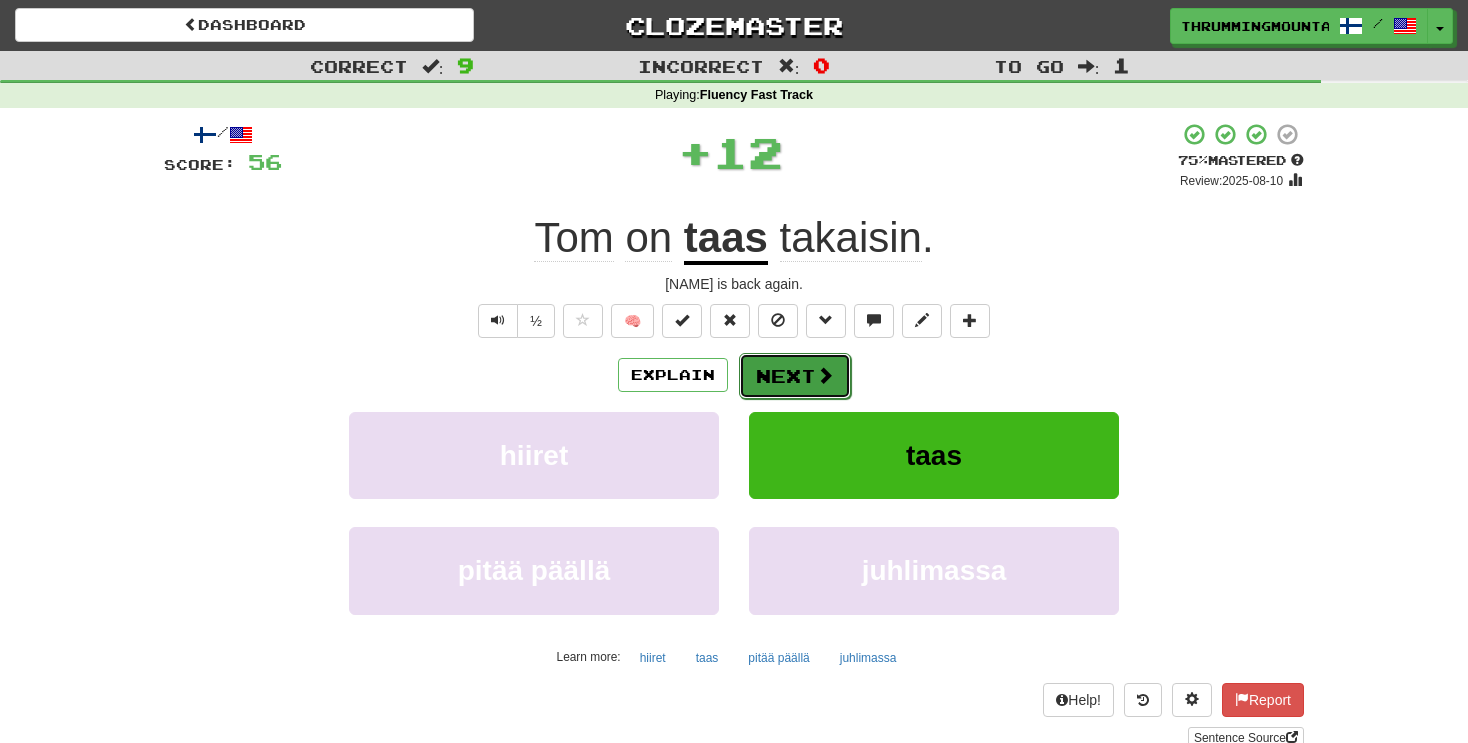 click on "Next" at bounding box center [795, 376] 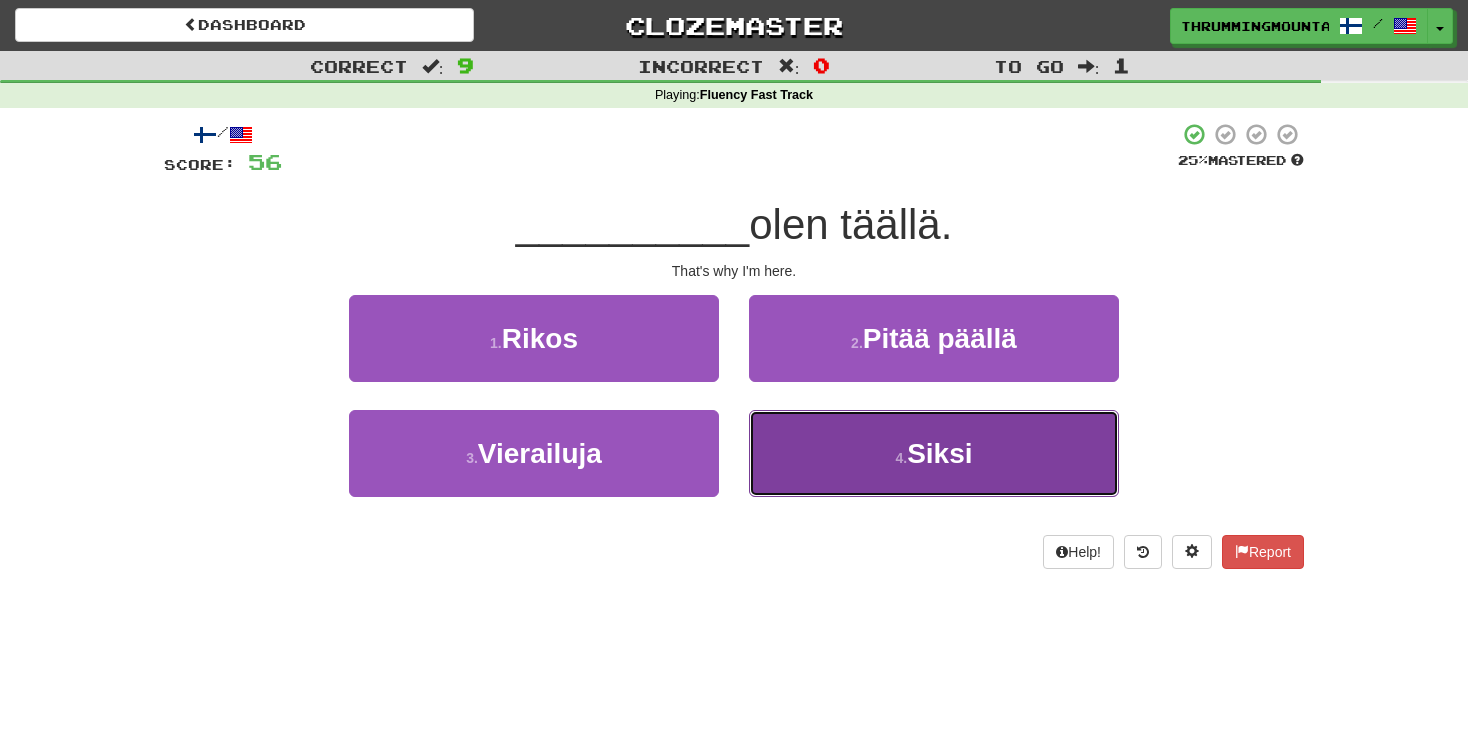 click on "4 .  Siksi" at bounding box center (934, 453) 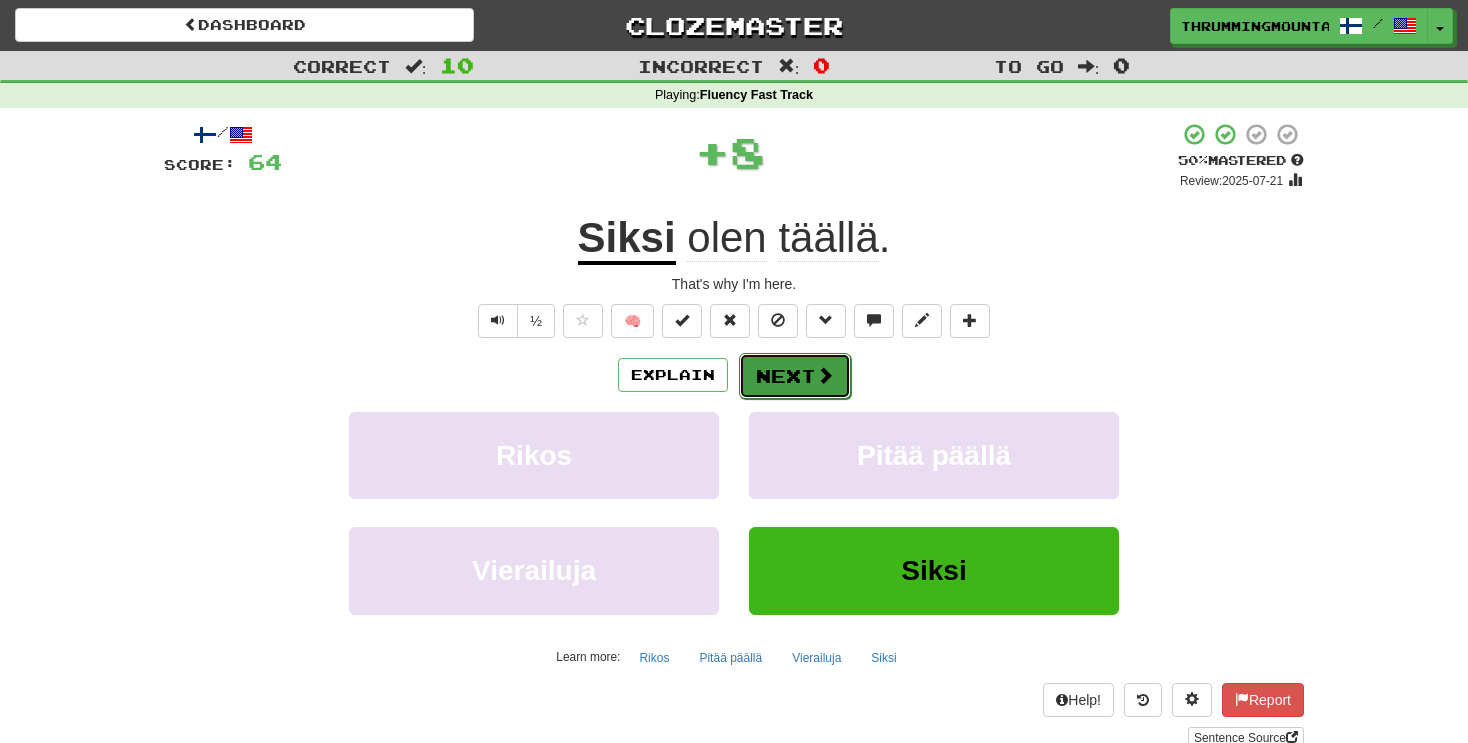 click on "Next" at bounding box center (795, 376) 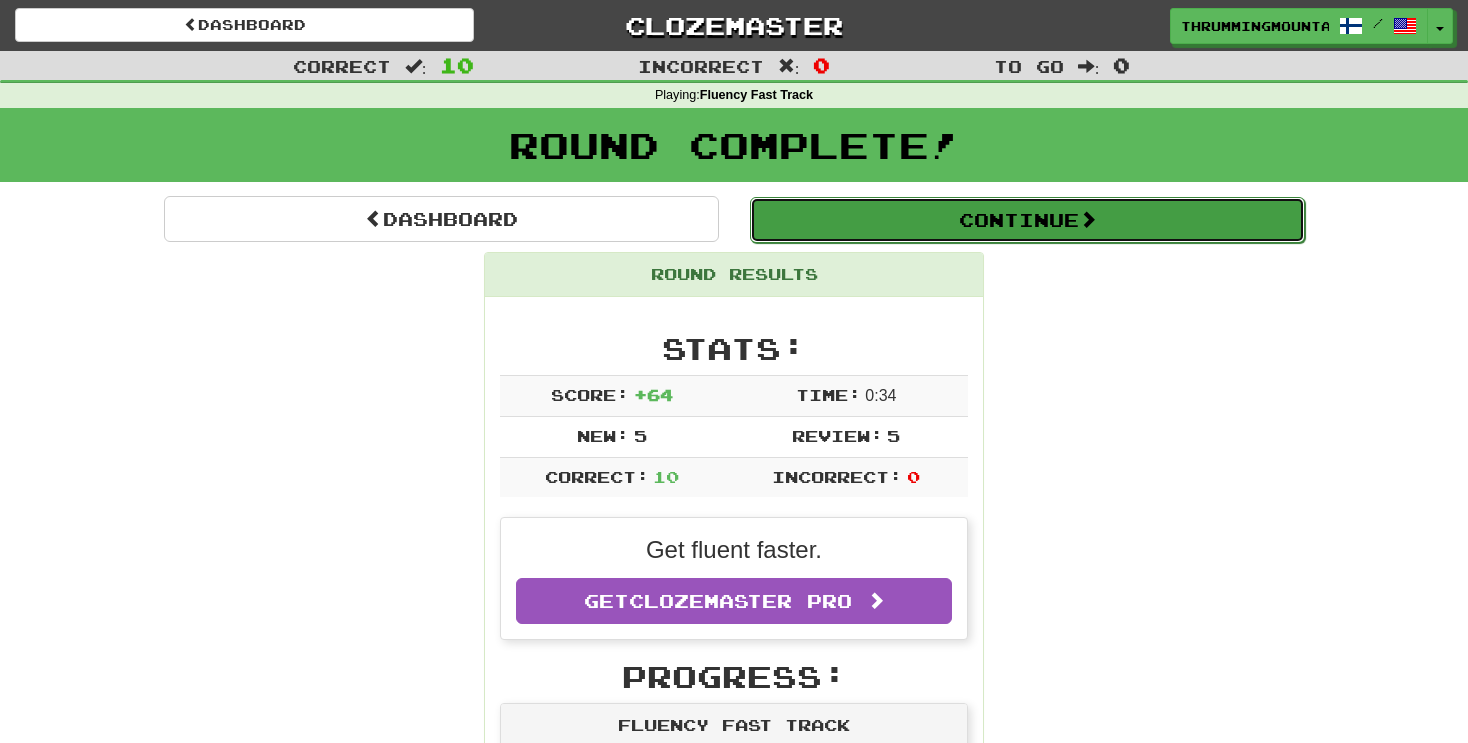 click on "Continue" at bounding box center [1027, 220] 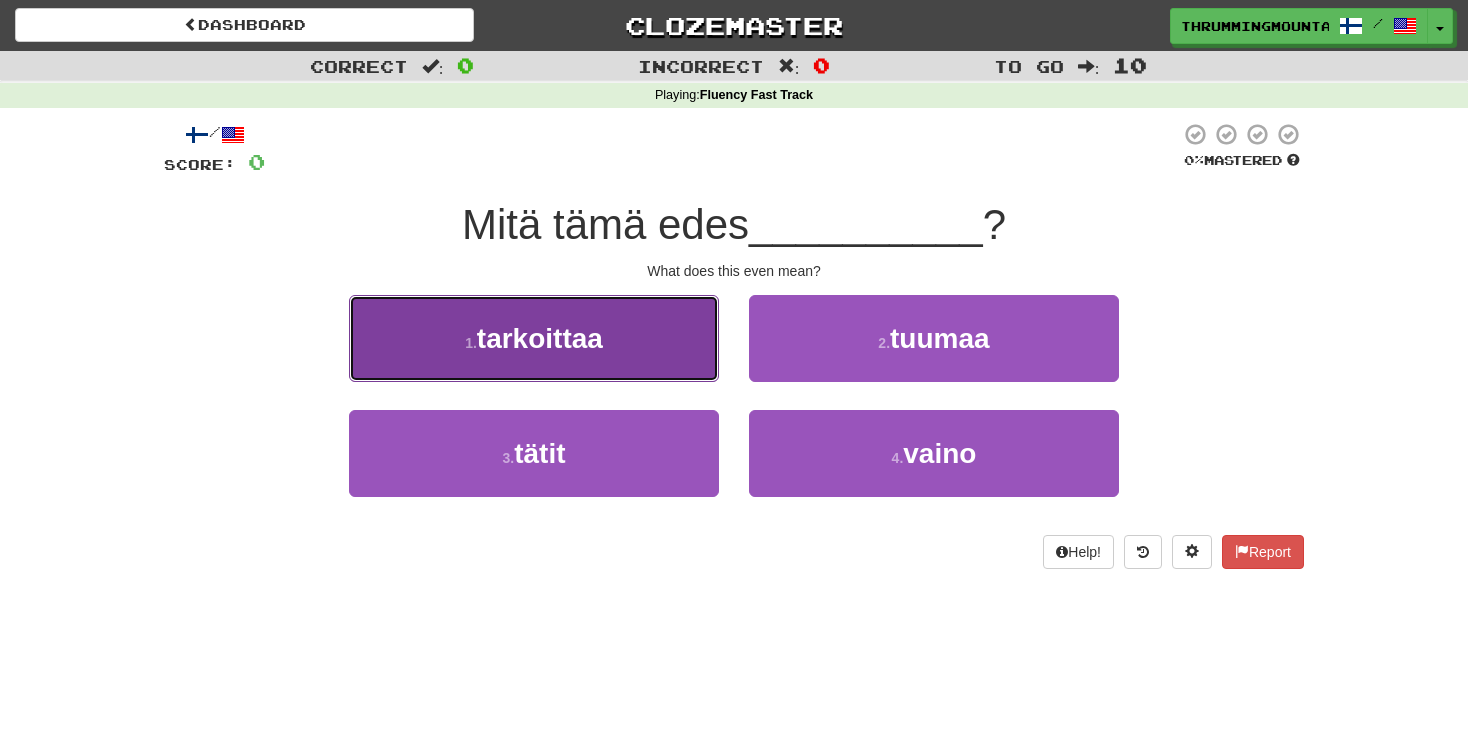 click on "tarkoittaa" at bounding box center [540, 338] 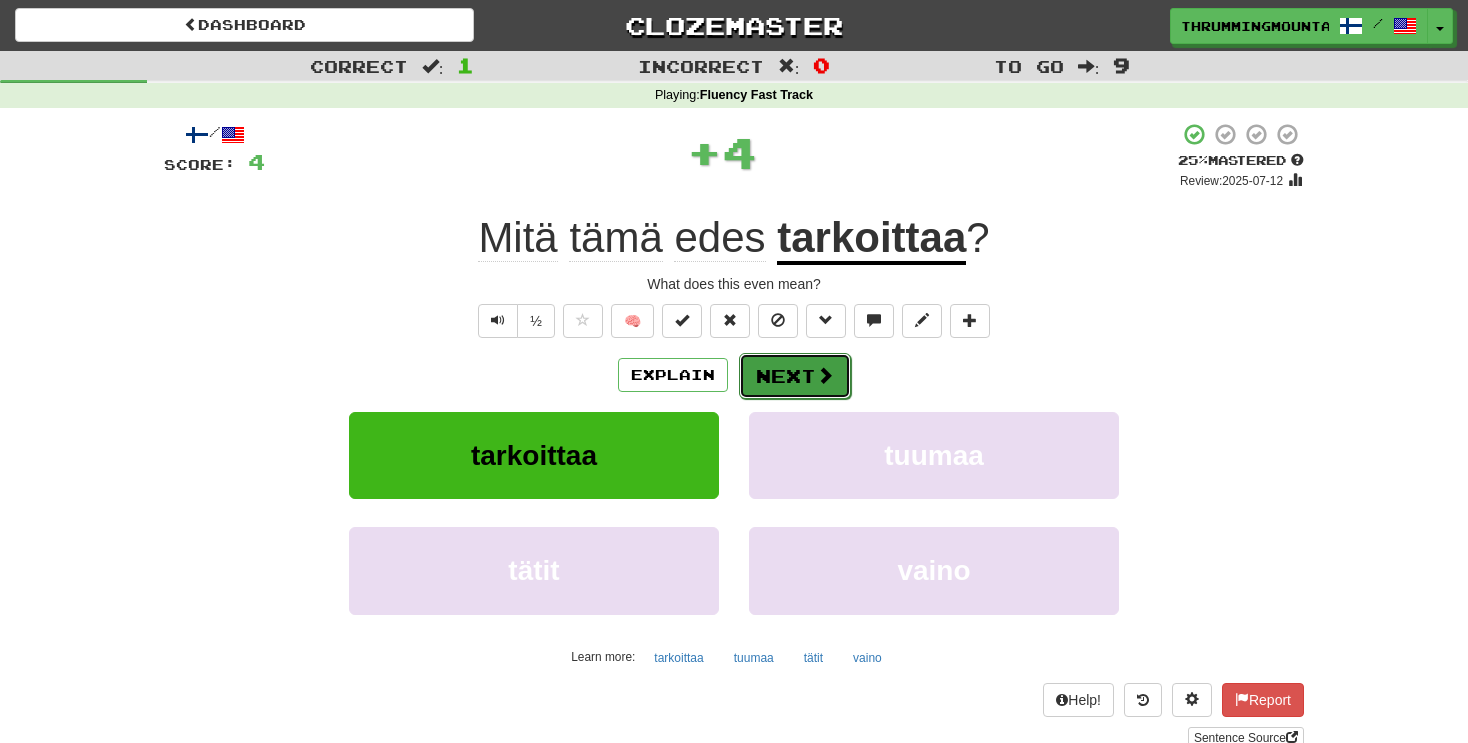 click at bounding box center [825, 375] 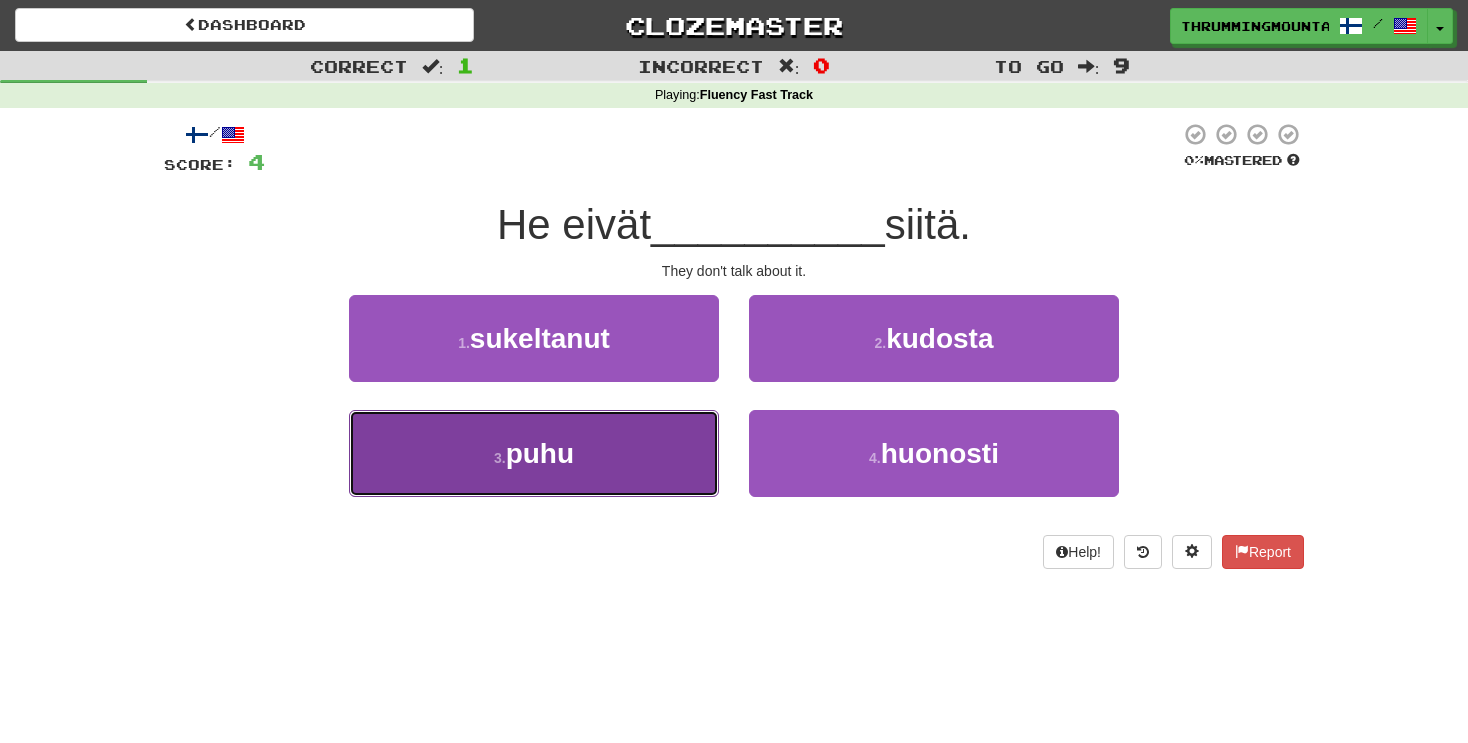 click on "3 .  puhu" at bounding box center (534, 453) 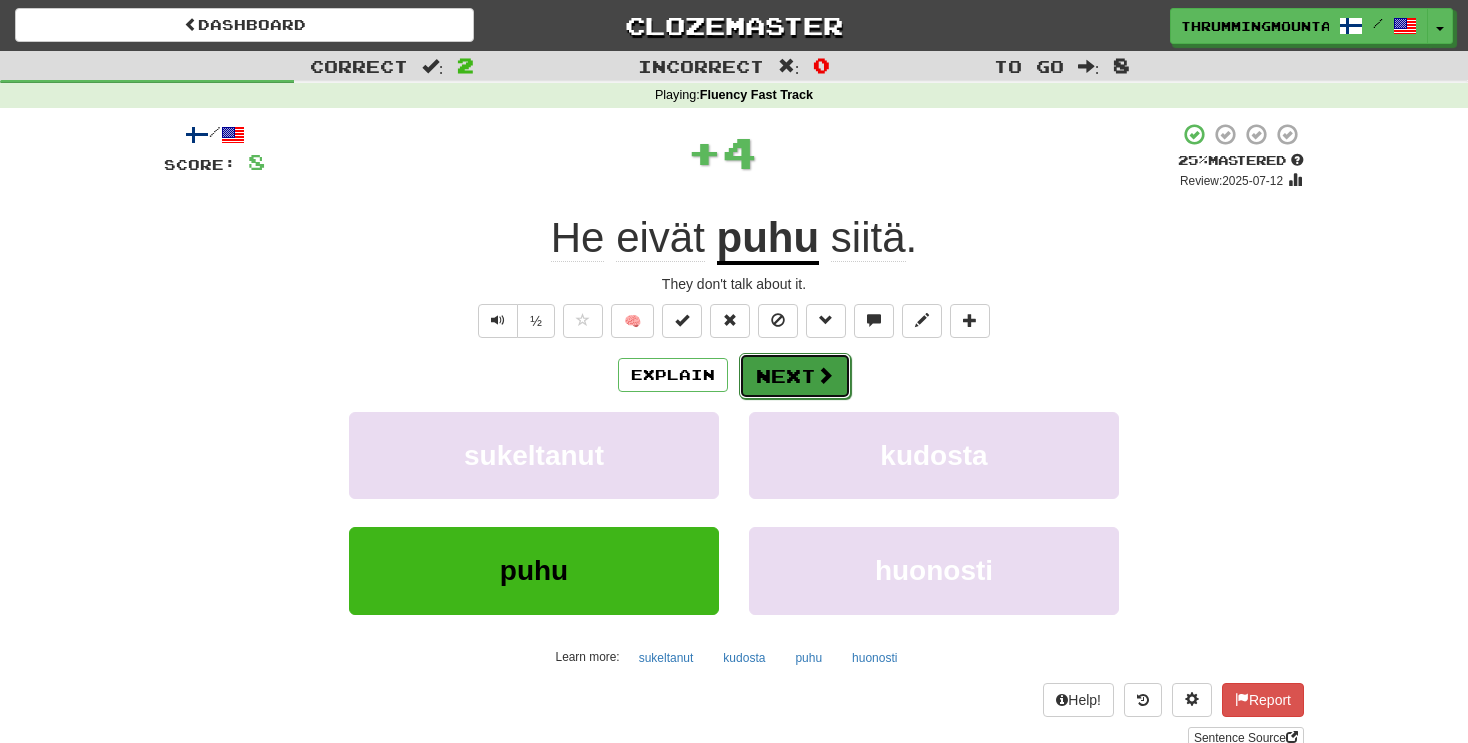 click on "Next" at bounding box center [795, 376] 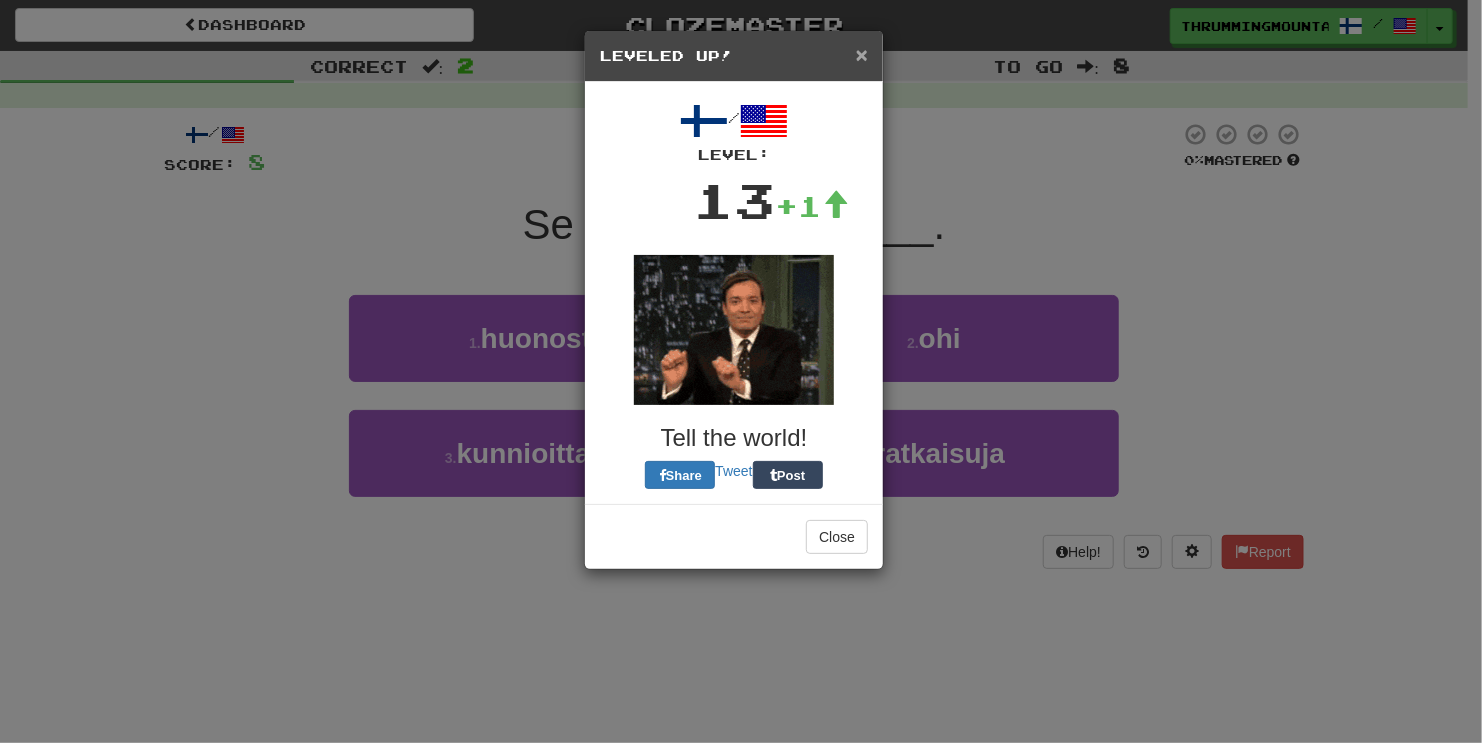 click on "×" at bounding box center (862, 54) 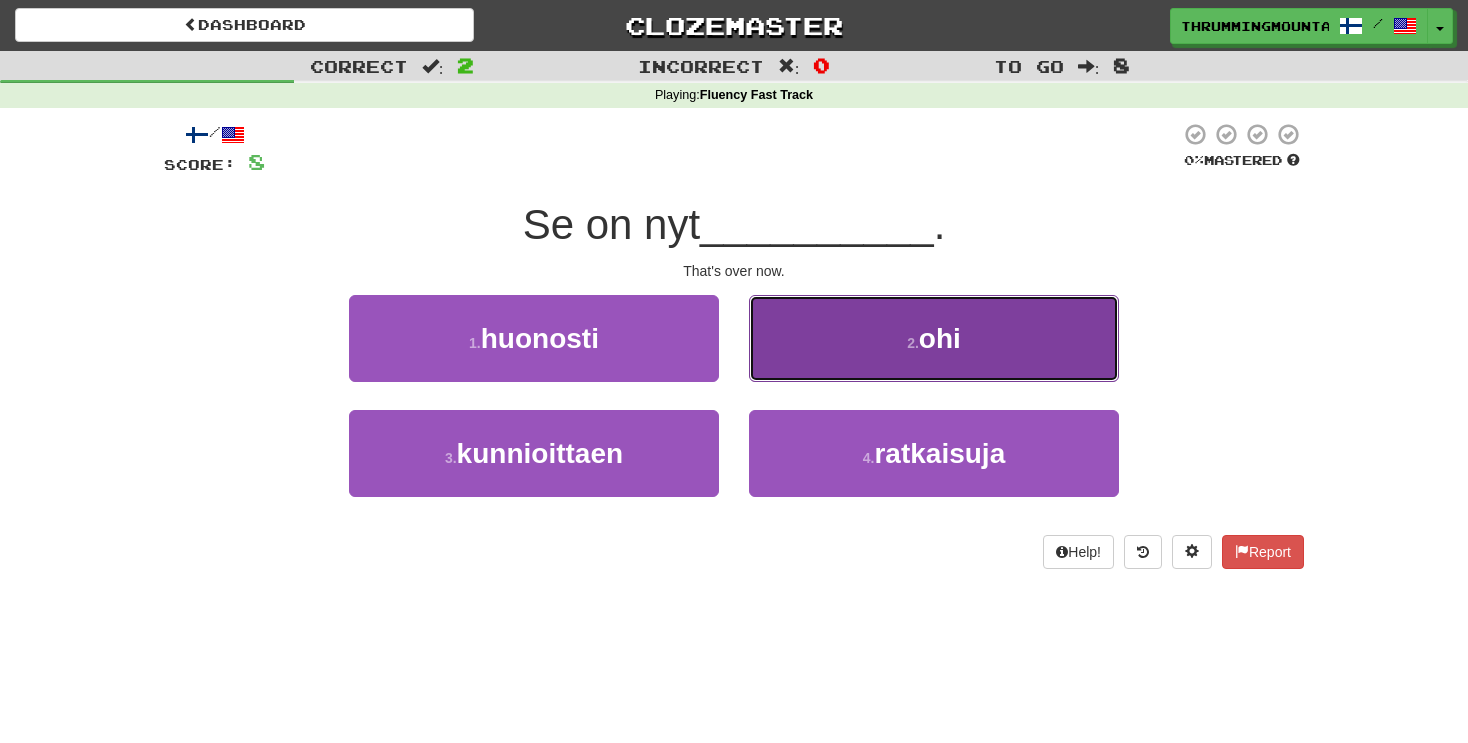 click on "2 .  ohi" at bounding box center (934, 338) 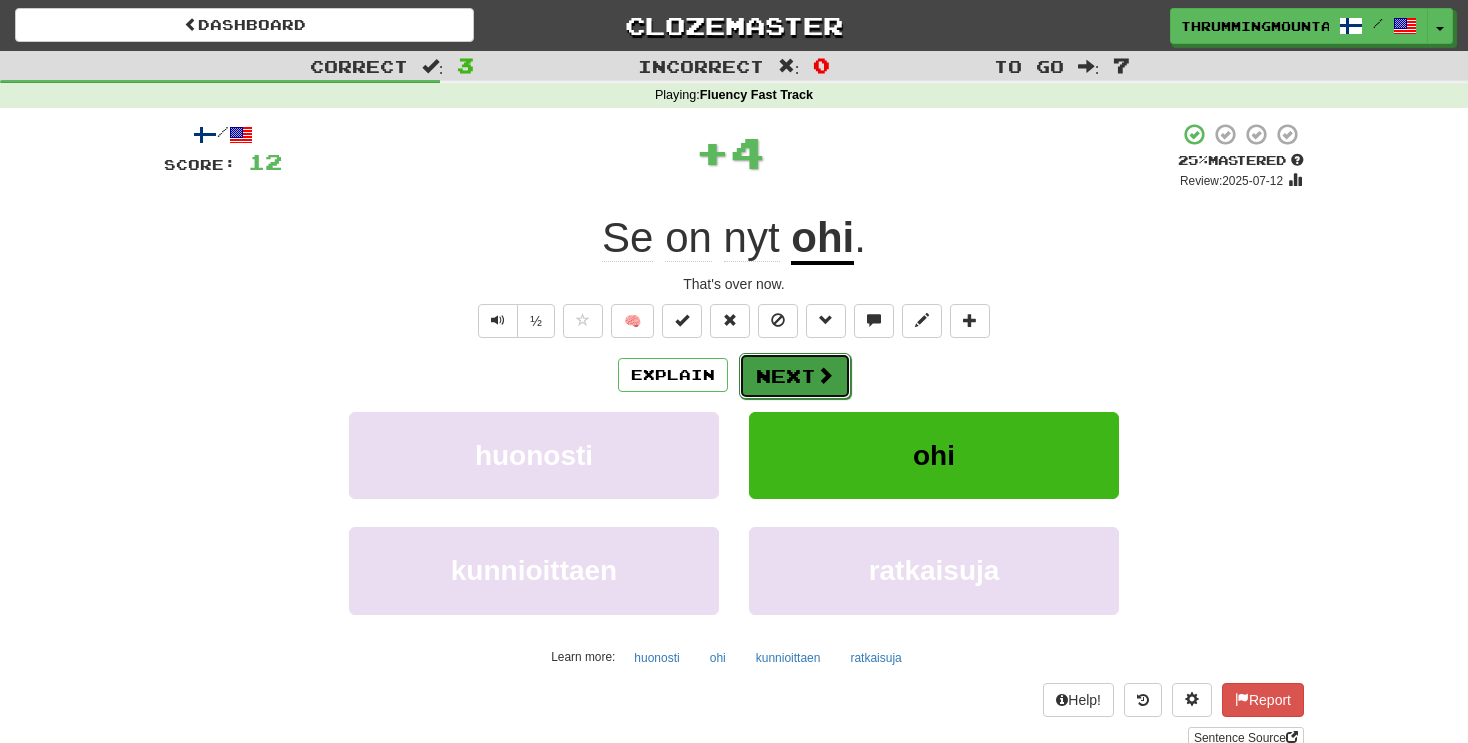 click on "Next" at bounding box center (795, 376) 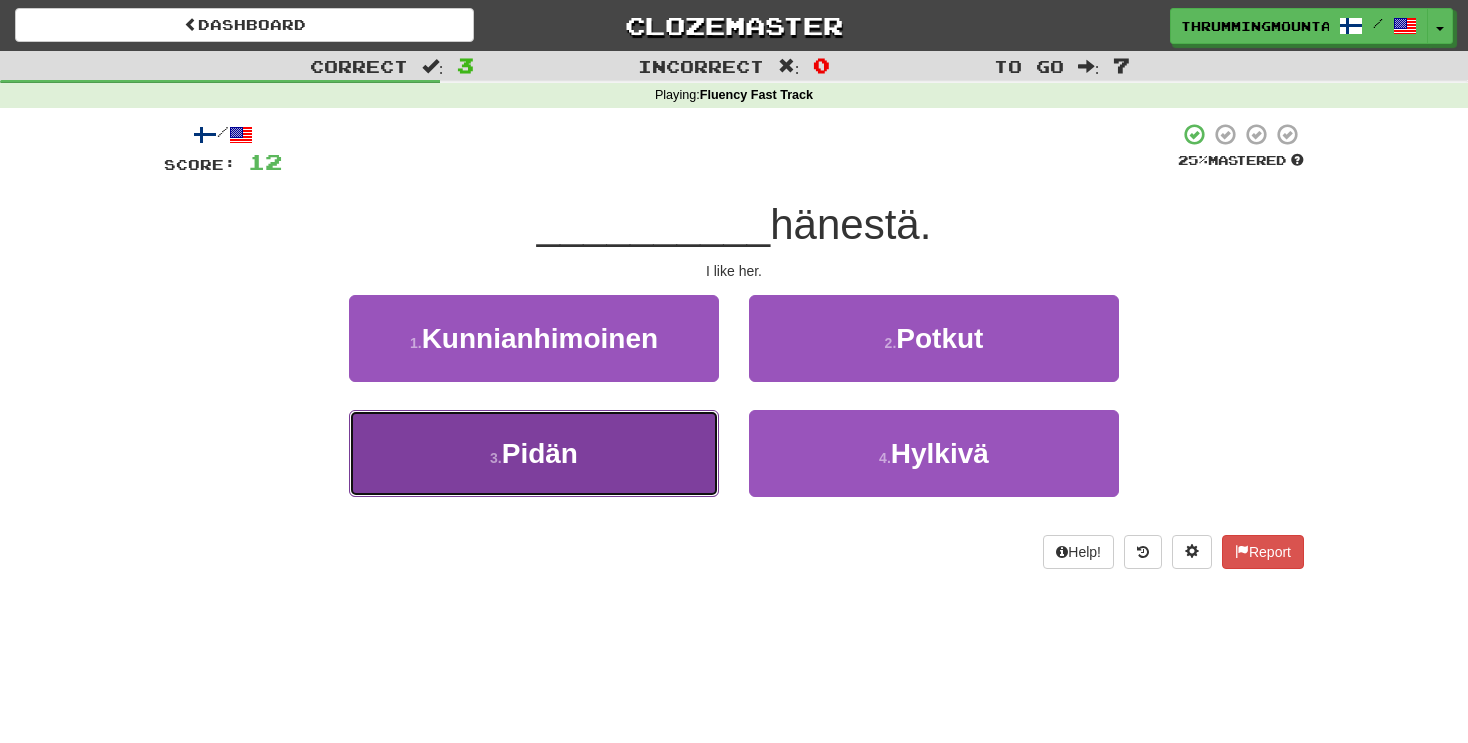 click on "3 .  Pidän" at bounding box center [534, 453] 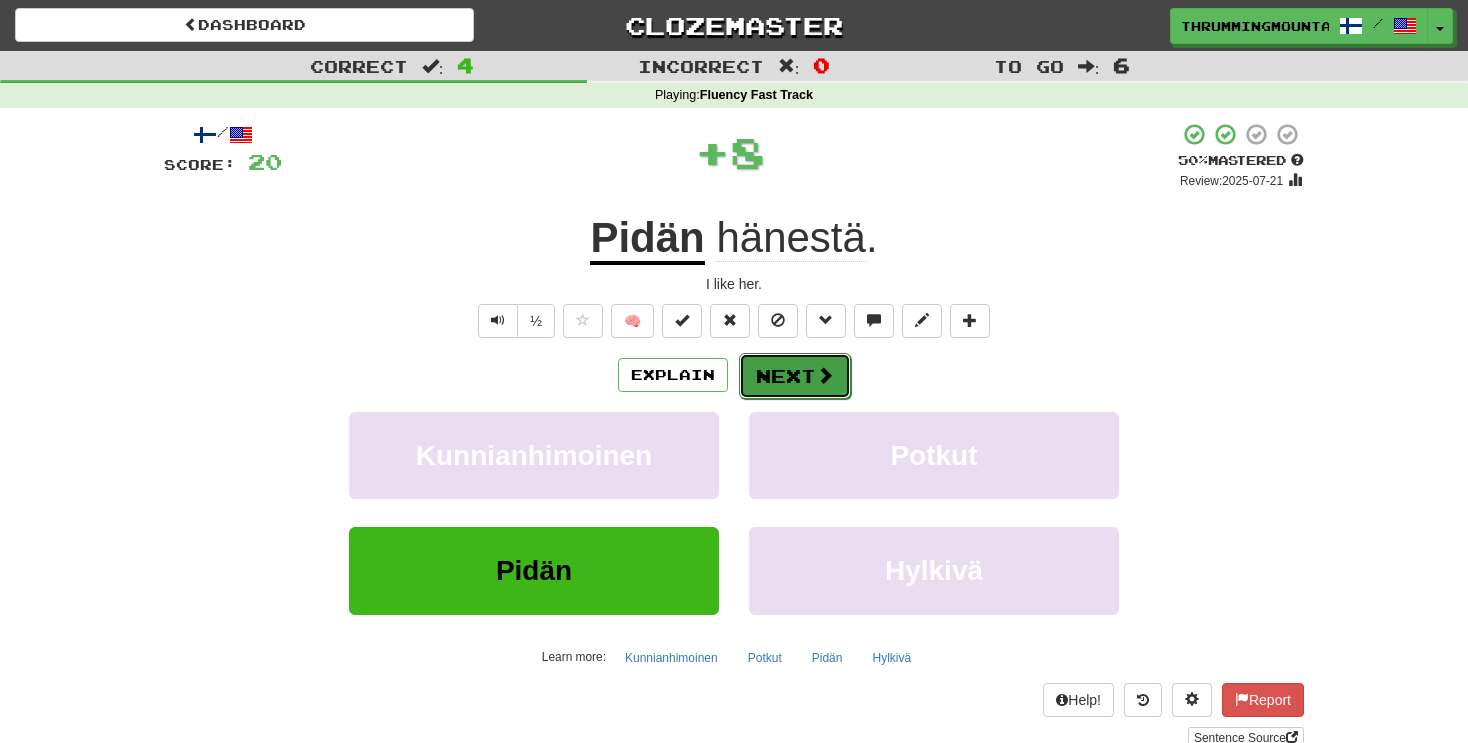 click on "Next" at bounding box center (795, 376) 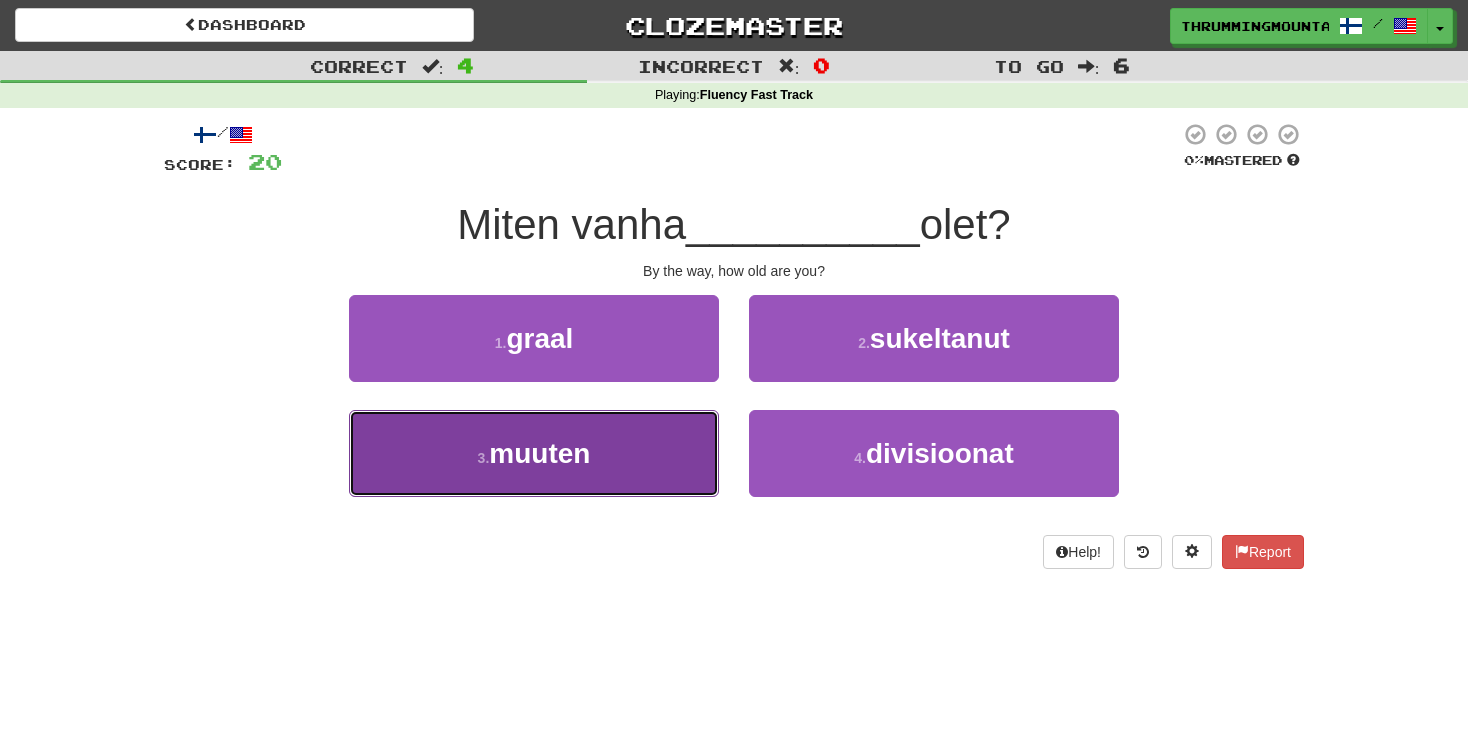 click on "muuten" at bounding box center (539, 453) 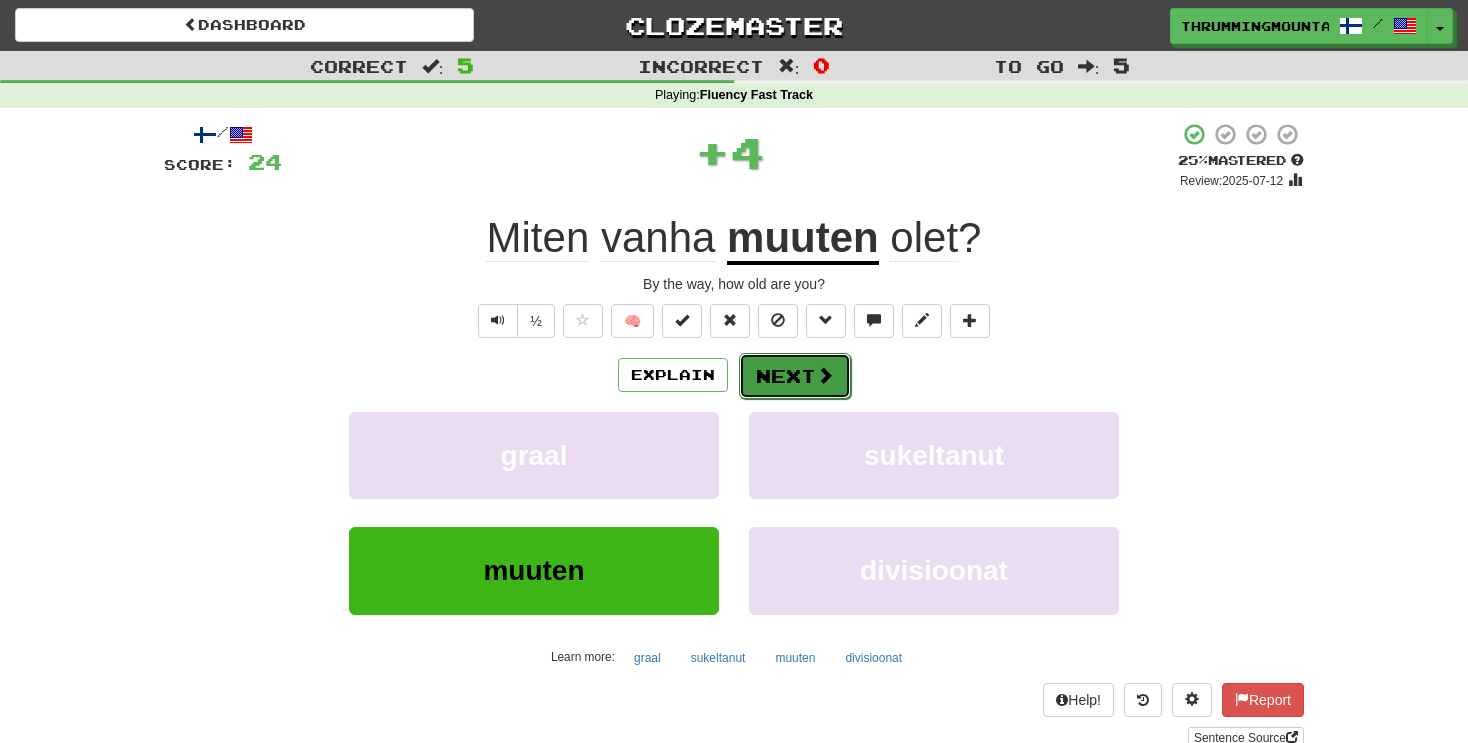 click on "Next" at bounding box center [795, 376] 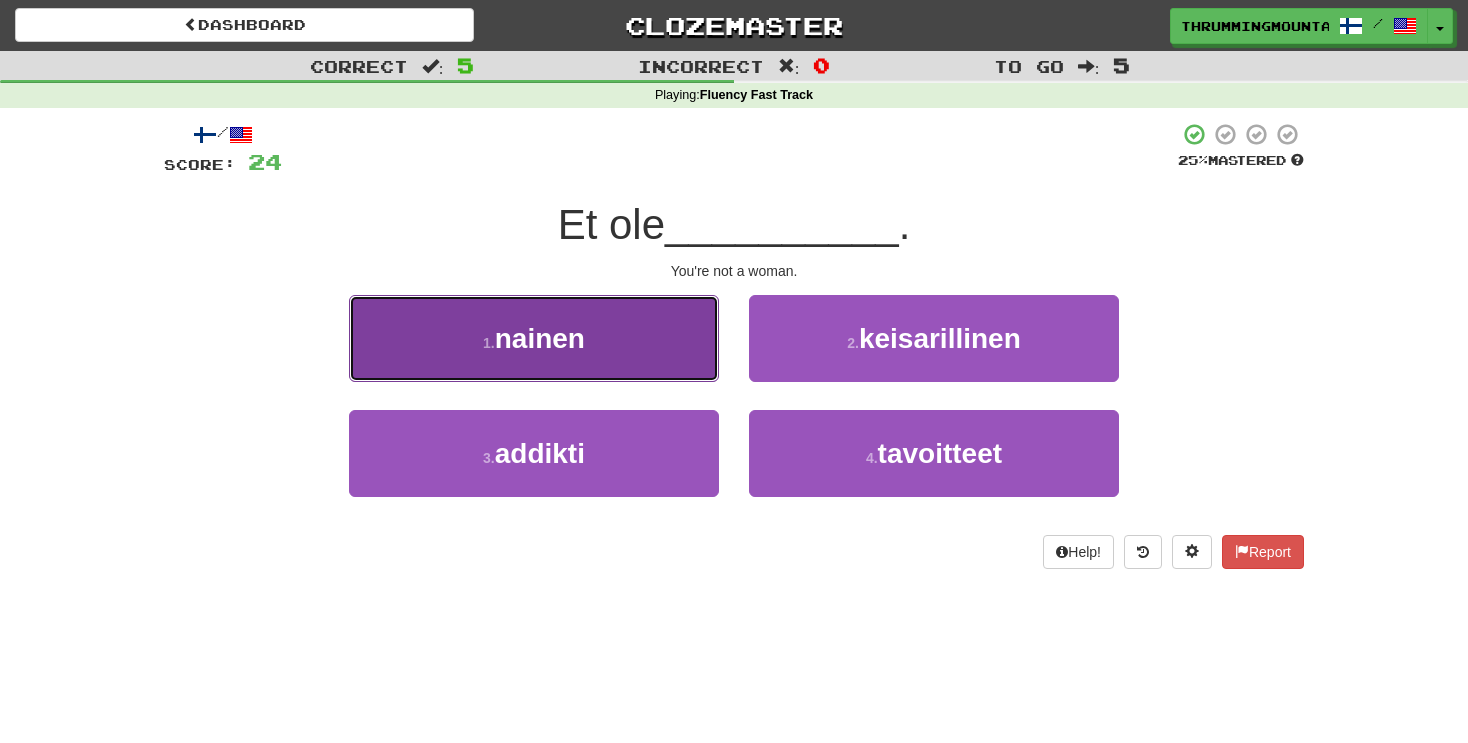 click on "1 .  nainen" at bounding box center (534, 338) 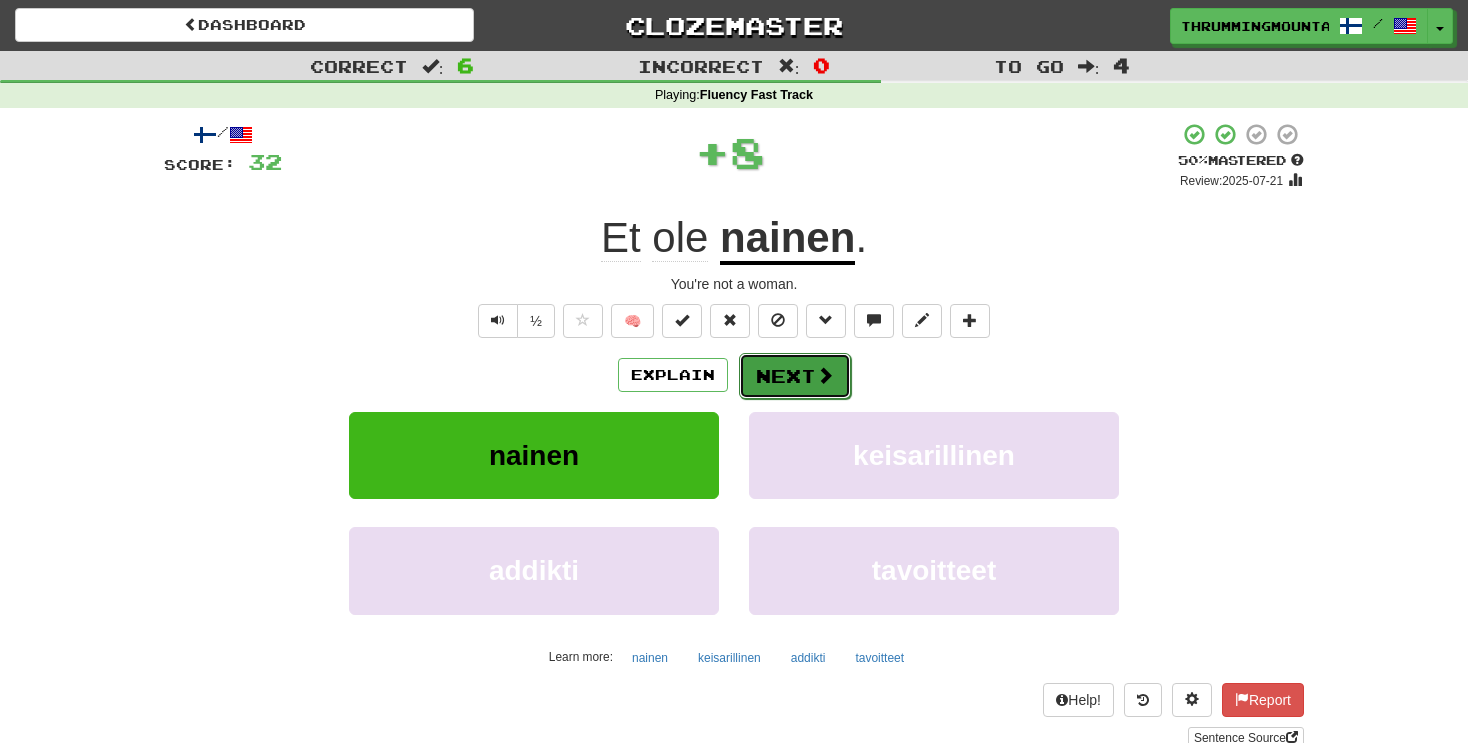 click on "Next" at bounding box center [795, 376] 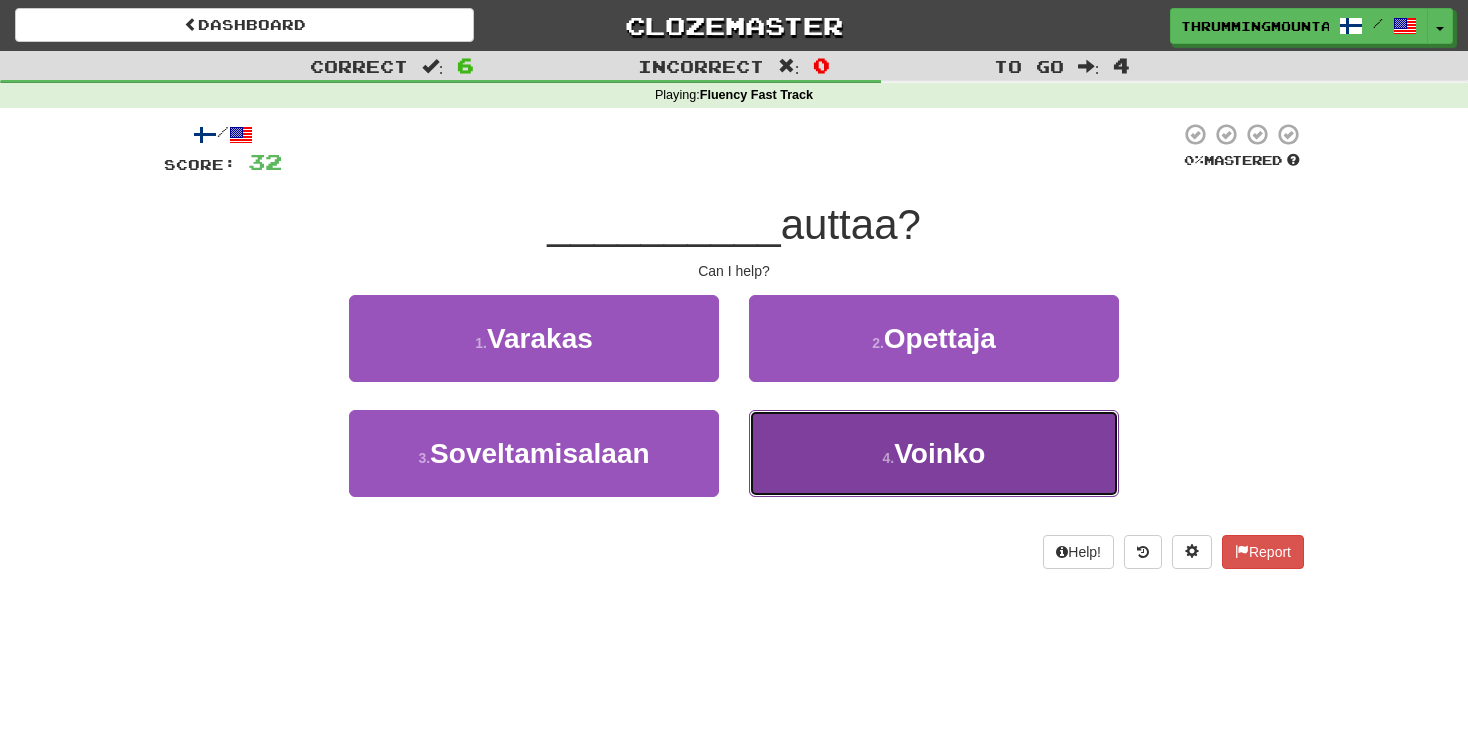 click on "Voinko" at bounding box center [939, 453] 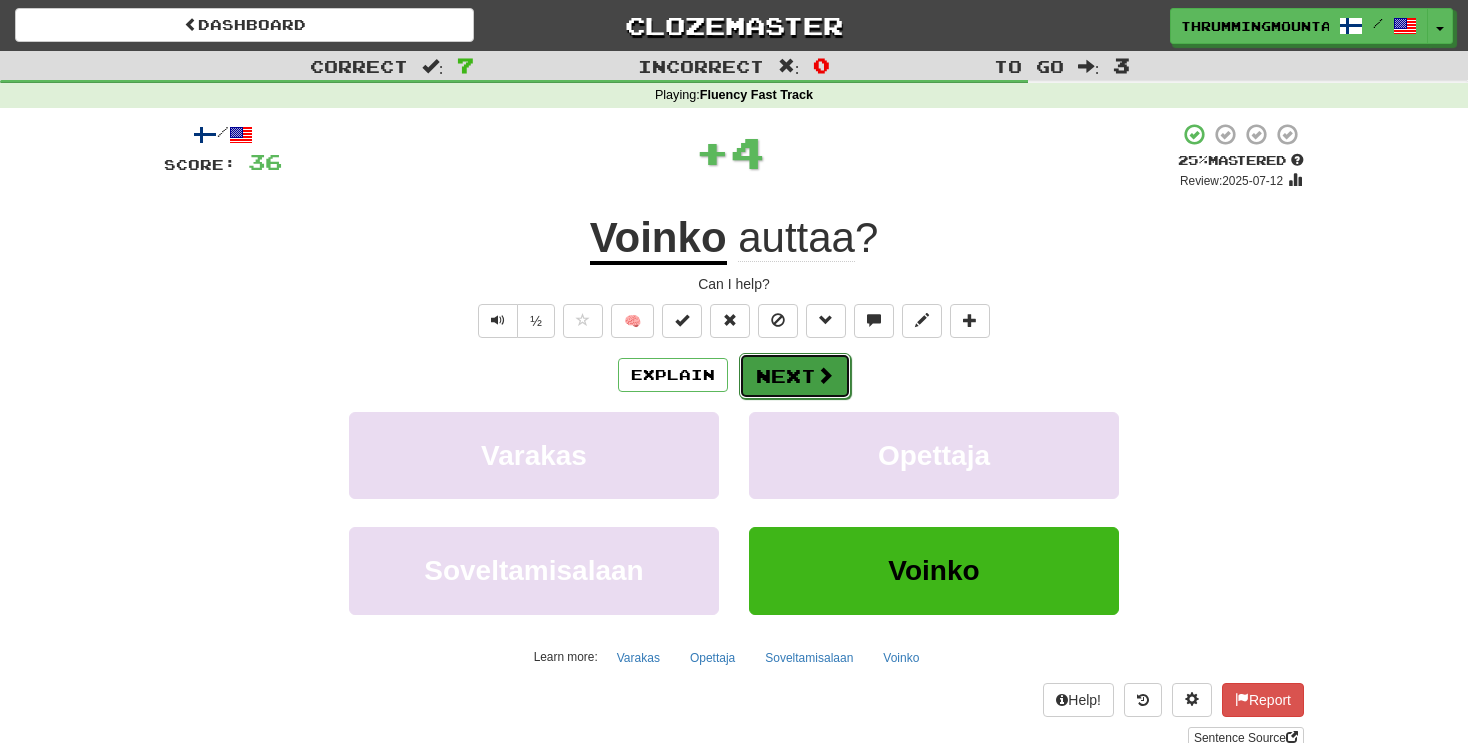 click on "Next" at bounding box center [795, 376] 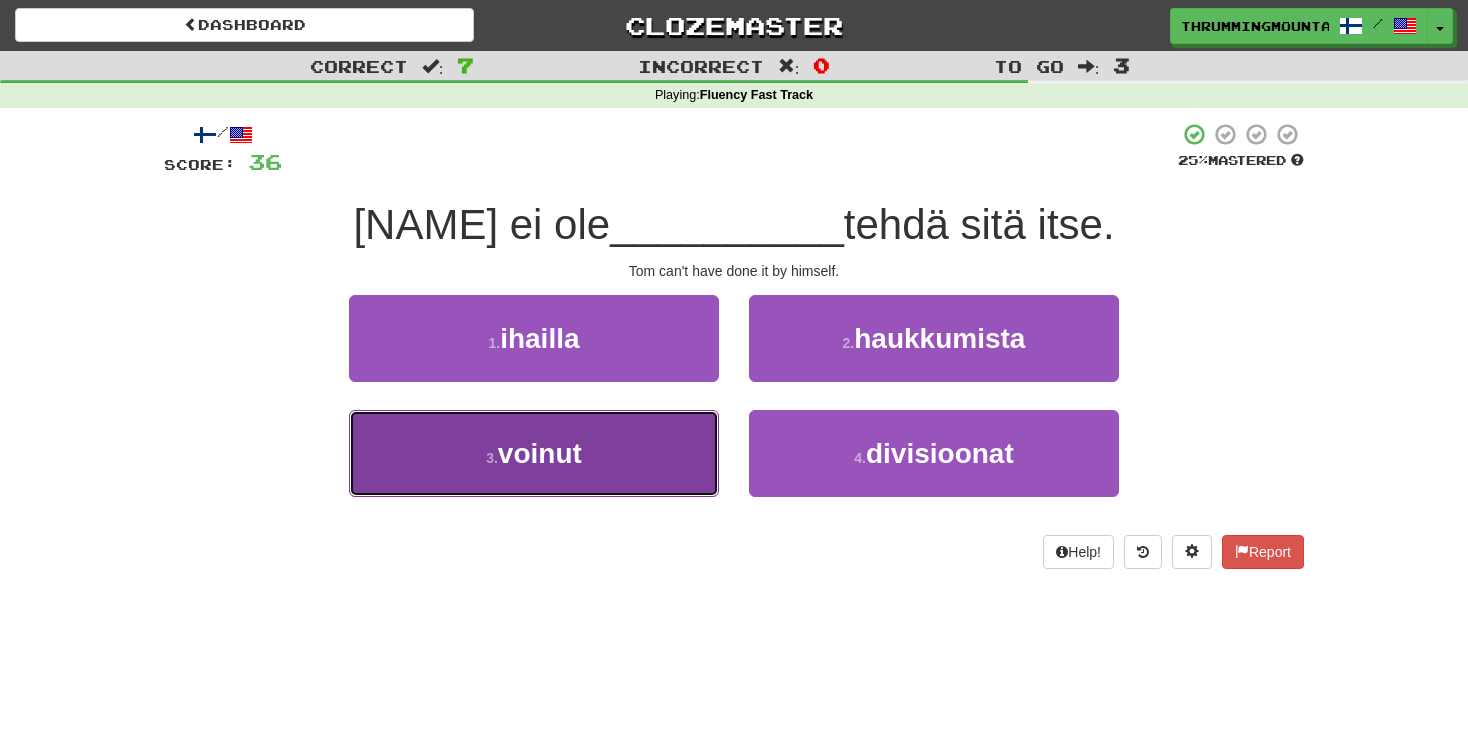 click on "voinut" at bounding box center (540, 453) 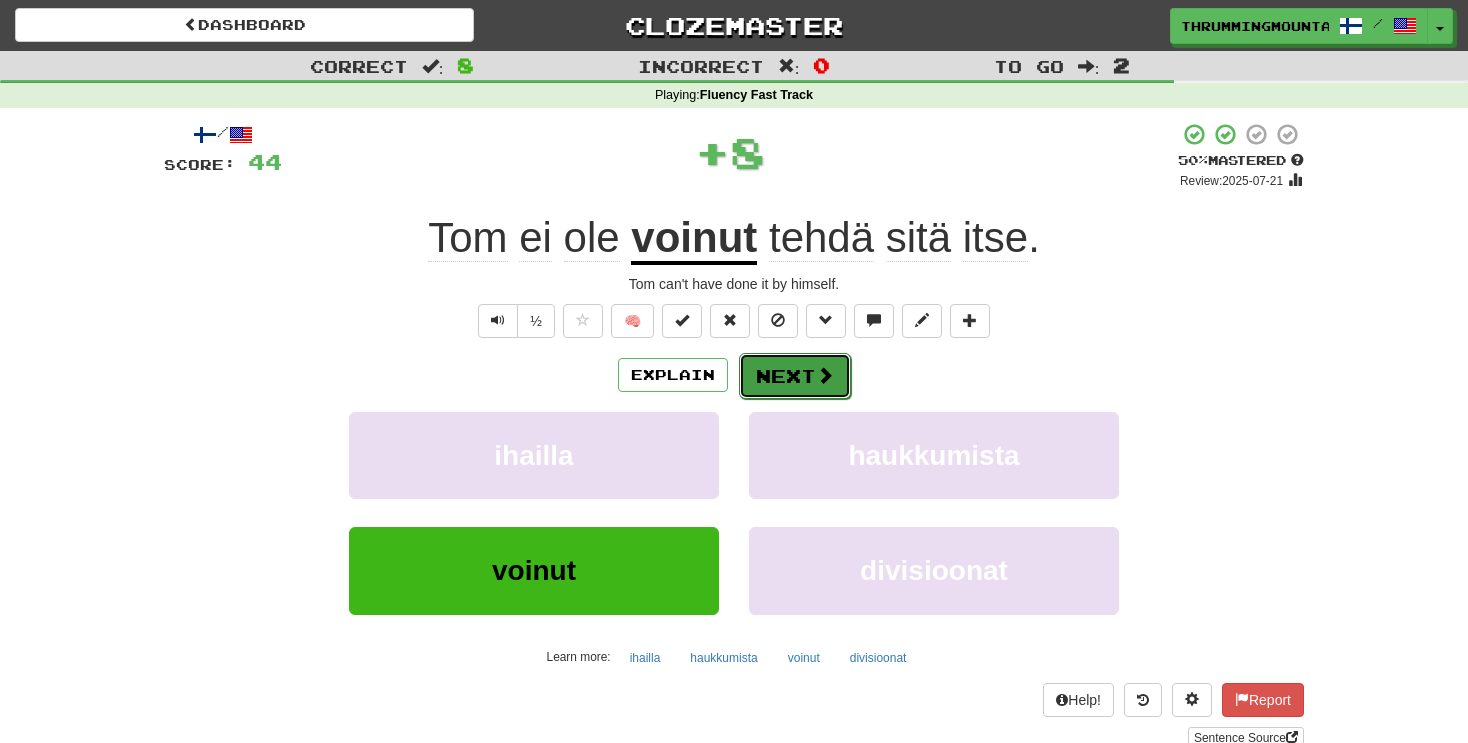 click on "Next" at bounding box center [795, 376] 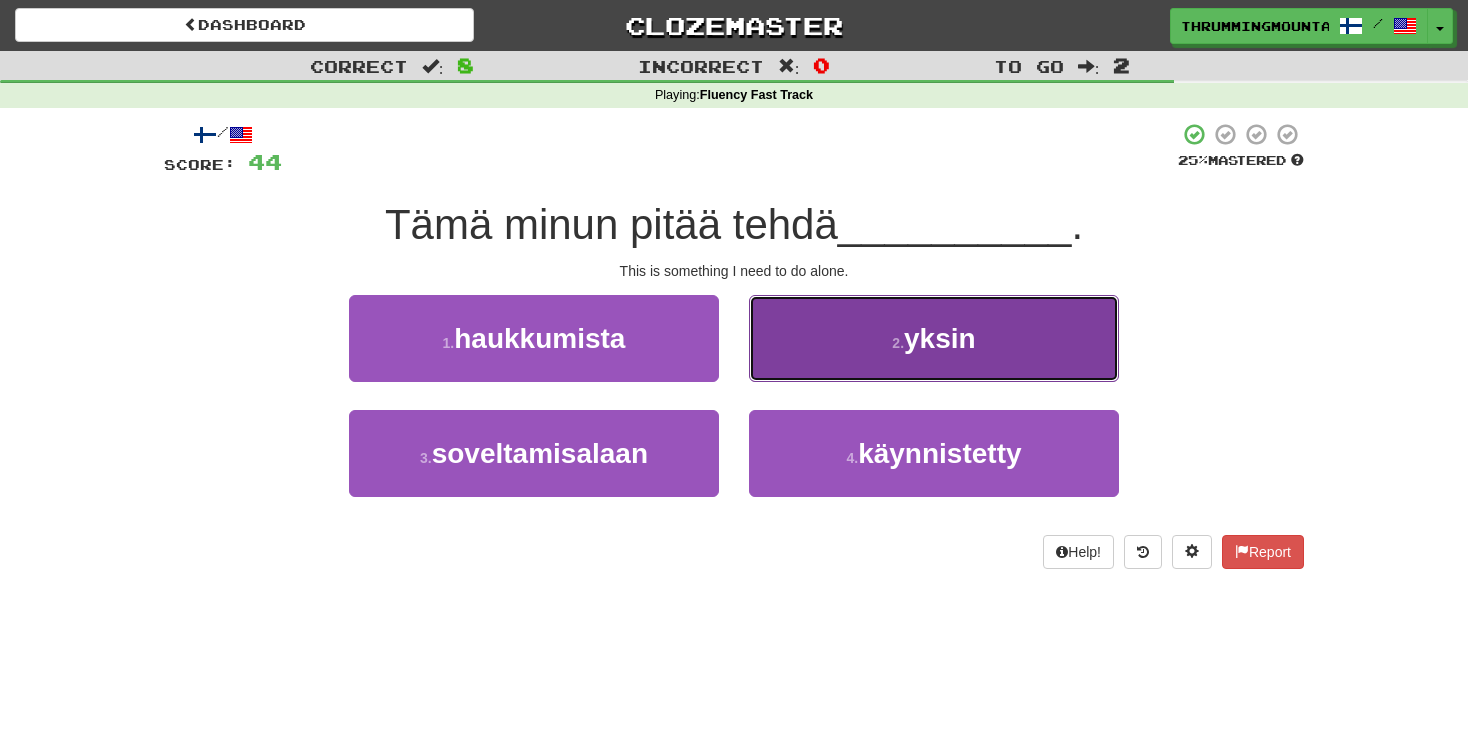 click on "2 .  yksin" at bounding box center [934, 338] 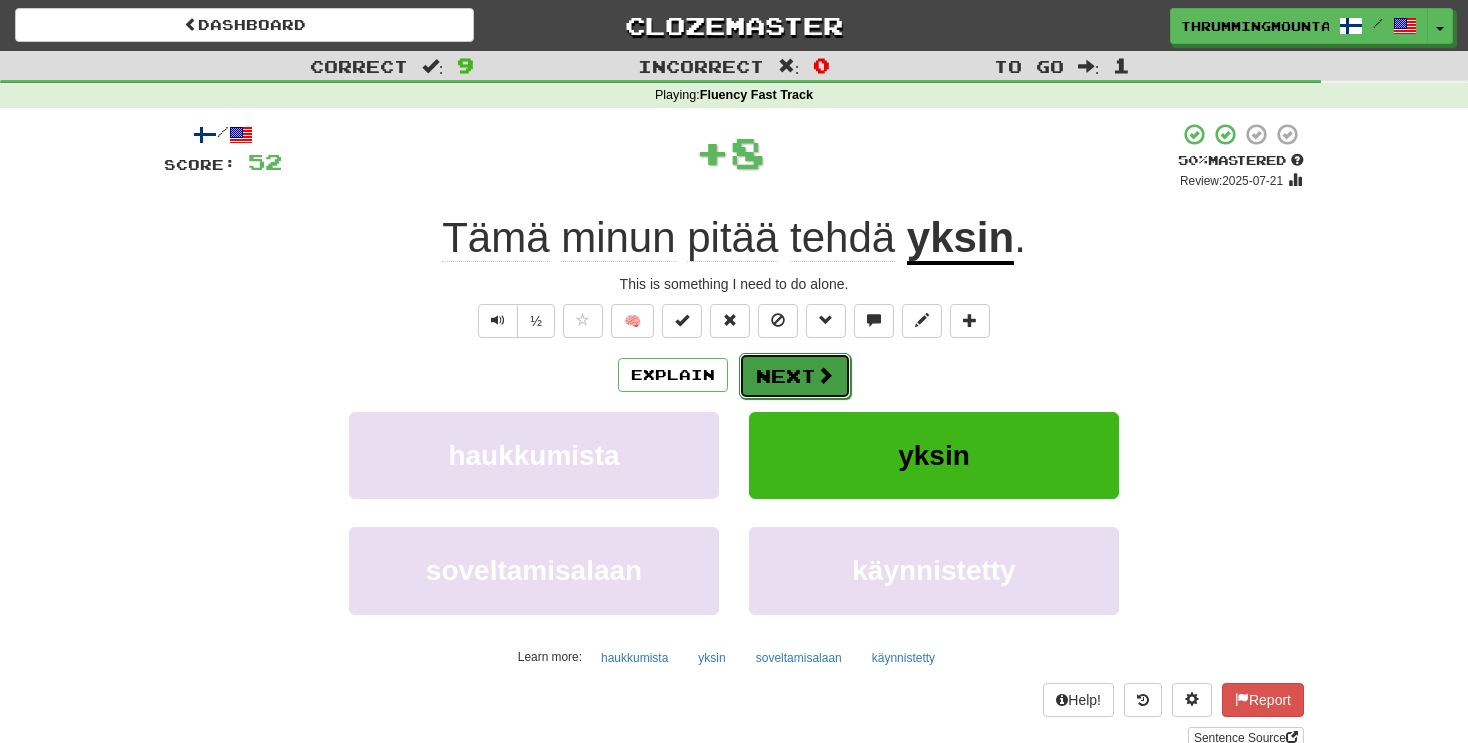click on "Next" at bounding box center [795, 376] 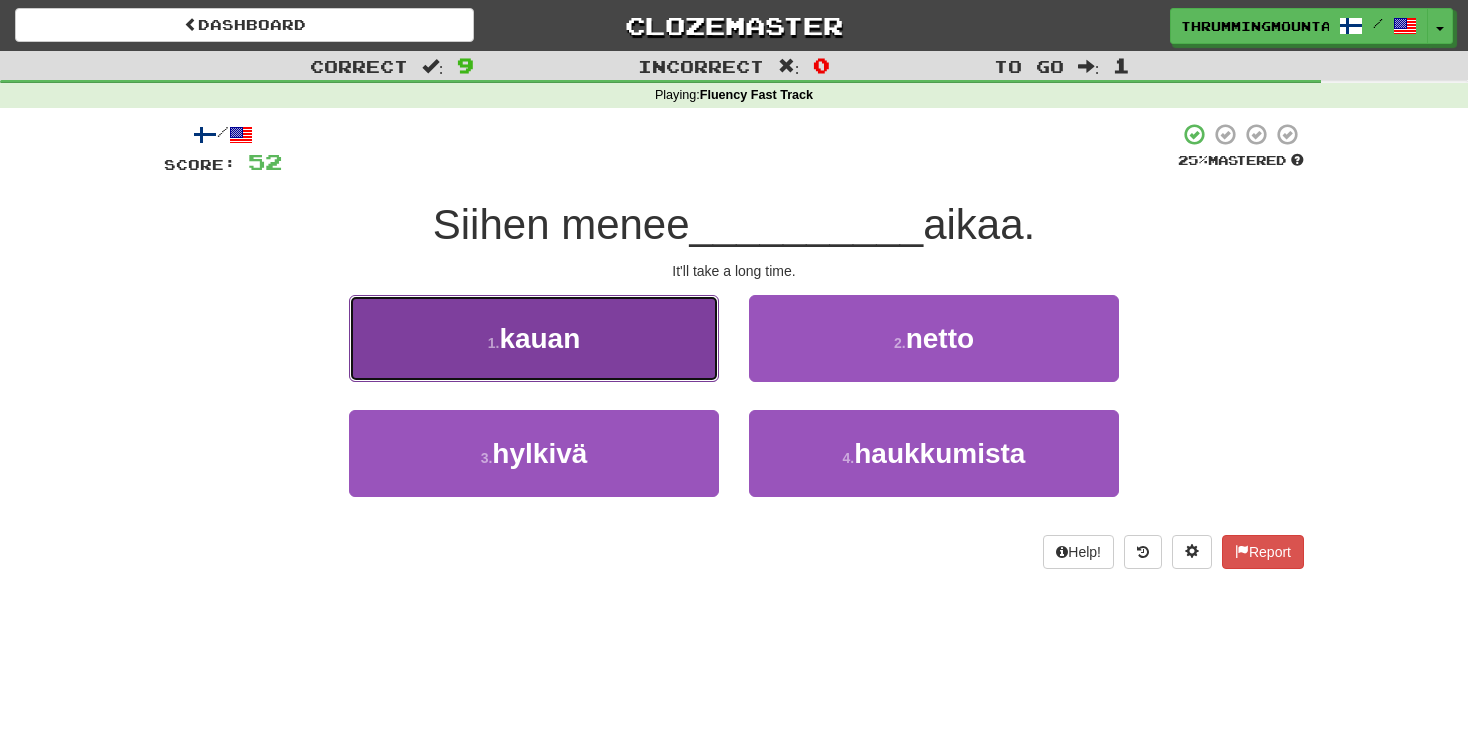 click on "kauan" at bounding box center [539, 338] 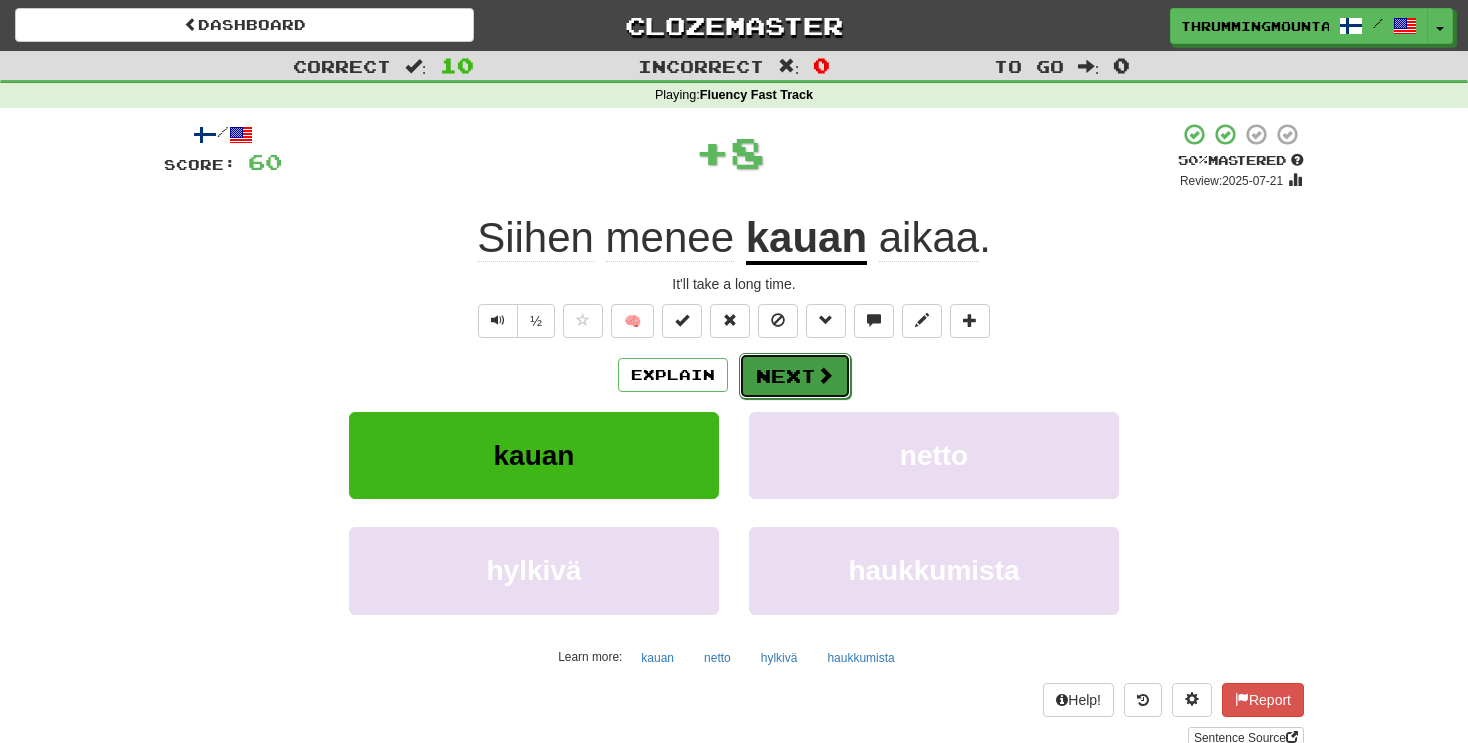 click on "Next" at bounding box center (795, 376) 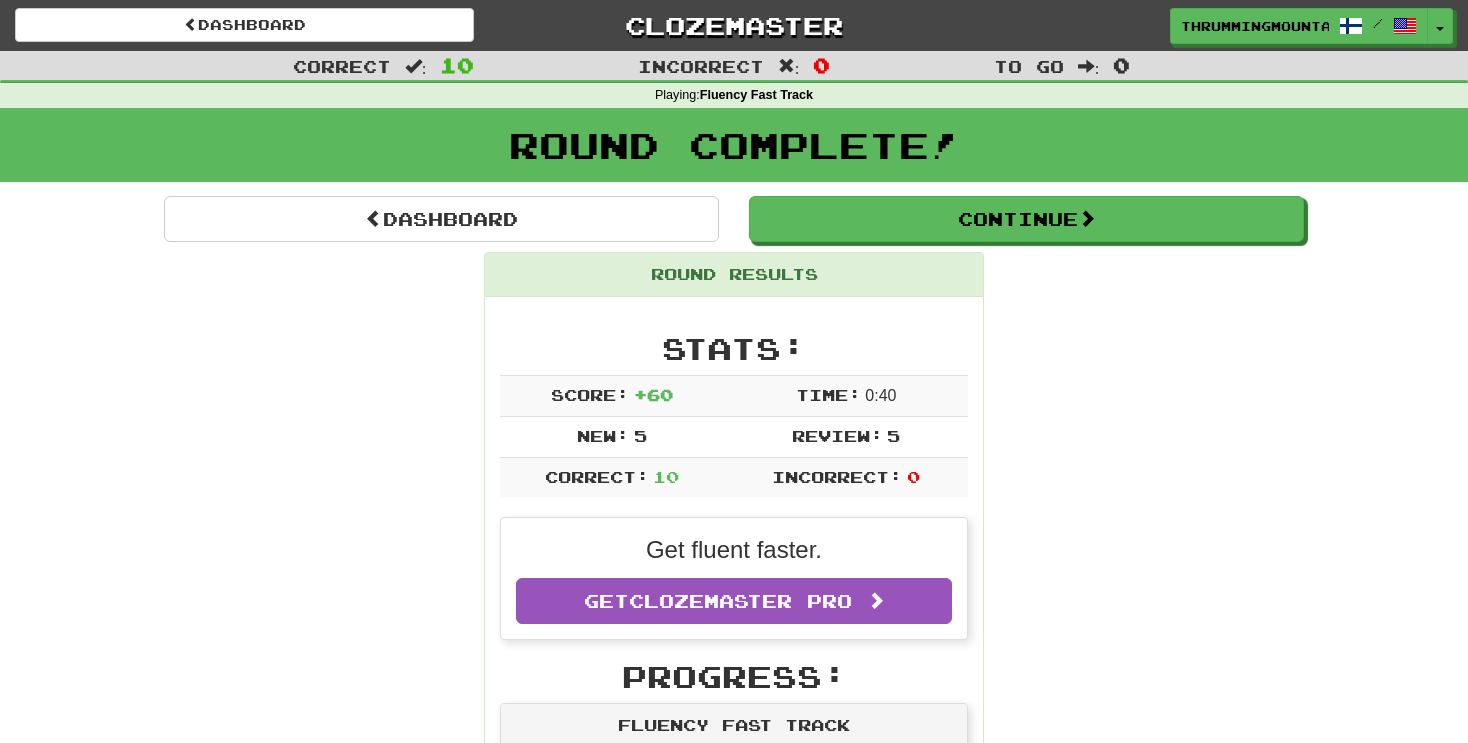 click on "Dashboard Continue Round Results Stats: Score: + 60 Time: 0 : 40 New: 5 Review: 5 Correct: 10 Incorrect: 0 Get fluent faster. Get Clozemaster Pro Progress: Fluency Fast Track Playing: 238 / 19,796 + 5 1.177% 1.202% Mastered: 0 / 19,796 0% Ready for Review: 5 / Level: 13 ⬆🎉🙌 258 points to level 14 - keep going! Ranked: 152 nd this week ( 4 points to 151 st ) Sentences: Report Mitä tämä edes tarkoittaa ? What does this even mean? Report He eivät puhu siitä. They don't talk about it. Report Se on nyt ohi. That's over now. Report Pidän hänestä. I like her. Report Miten vanha muuten olet? By the way, how old are you? Report Et ole nainen. You're not a woman. Report Voinko auttaa? Can I help? Report Tom ei ole voinut tehdä sitä itse. Tom can't have done it by himself. Report Tämä minun pitää tehdä yksin. This is something I need to do alone. Report Siihen menee kauan aikaa. It'll take a long time. Dashboard Continue" at bounding box center [734, 1185] 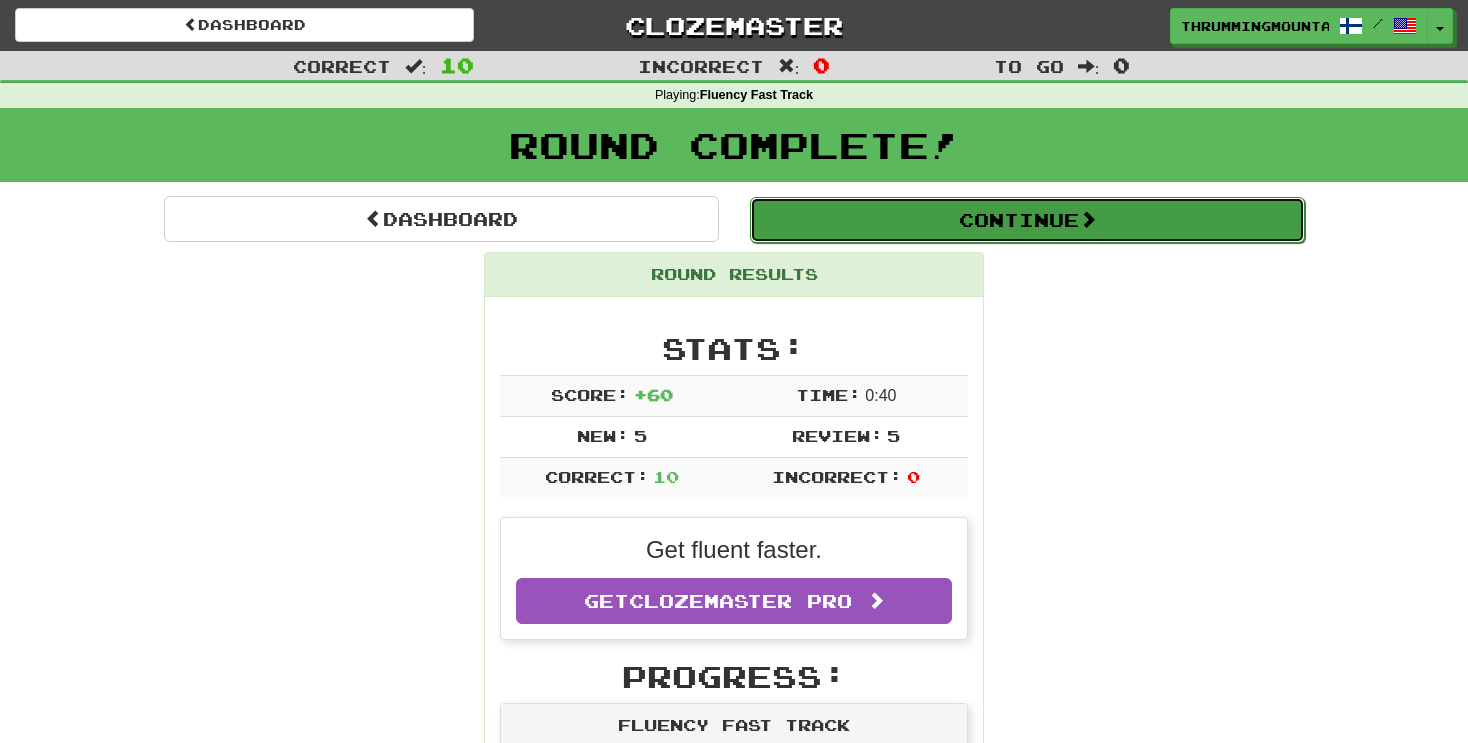 click on "Continue" at bounding box center [1027, 220] 